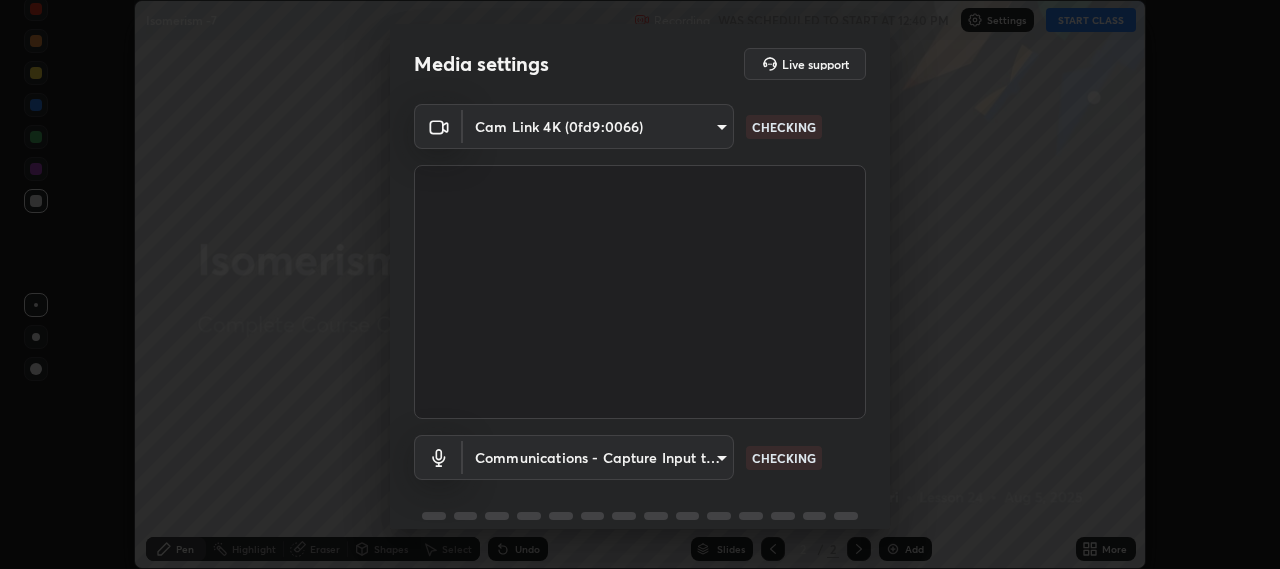 scroll, scrollTop: 0, scrollLeft: 0, axis: both 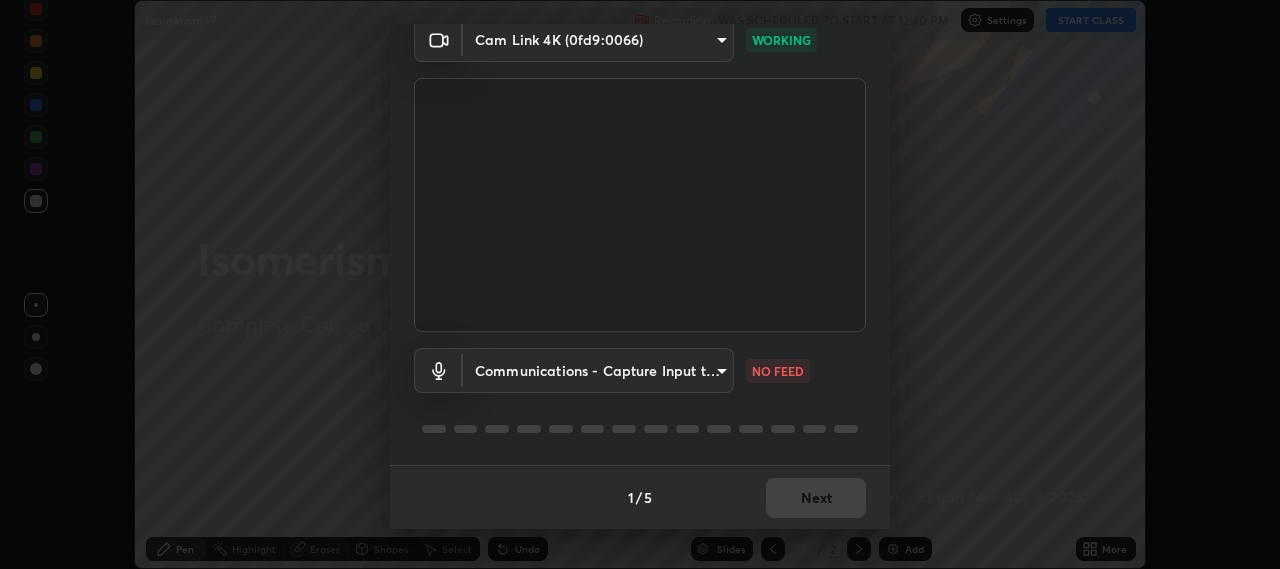 click on "Erase all Isomerism -7 Recording WAS SCHEDULED TO START AT  12:40 PM Settings START CLASS Setting up your live class Isomerism -7 • L24 of Complete Course On Chemistry for NEET Growth 2 2027 [PERSON] Pen Highlight Eraser Shapes Select Undo Slides 2 / 2 Add More No doubts shared Encourage your learners to ask a doubt for better clarity Report an issue Reason for reporting Buffering Chat not working Audio - Video sync issue Educator video quality low ​ Attach an image Report Media settings Live support Cam Link 4K (0fd9:0066) b317e01ce44dabc3be8dd9fbd21c4c94838353ba5ba3926cf423050bf086703d WORKING Communications - Capture Input terminal (Digital Array MIC) communications NO FEED 1 / 5 Next" at bounding box center (640, 284) 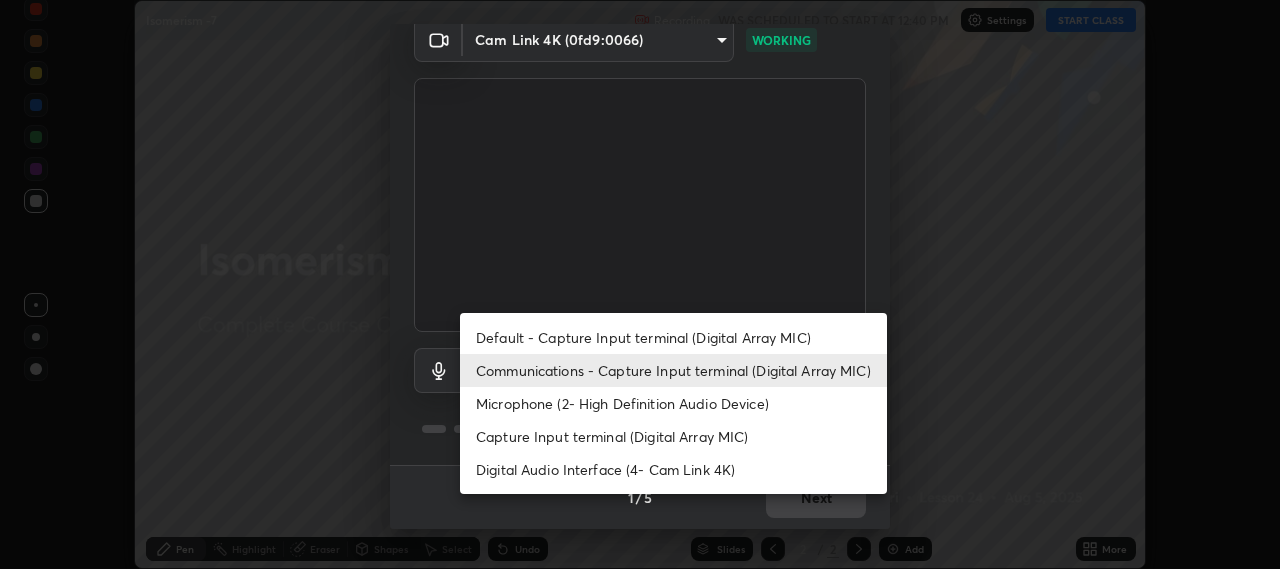 click on "Default - Capture Input terminal (Digital Array MIC)" at bounding box center (673, 337) 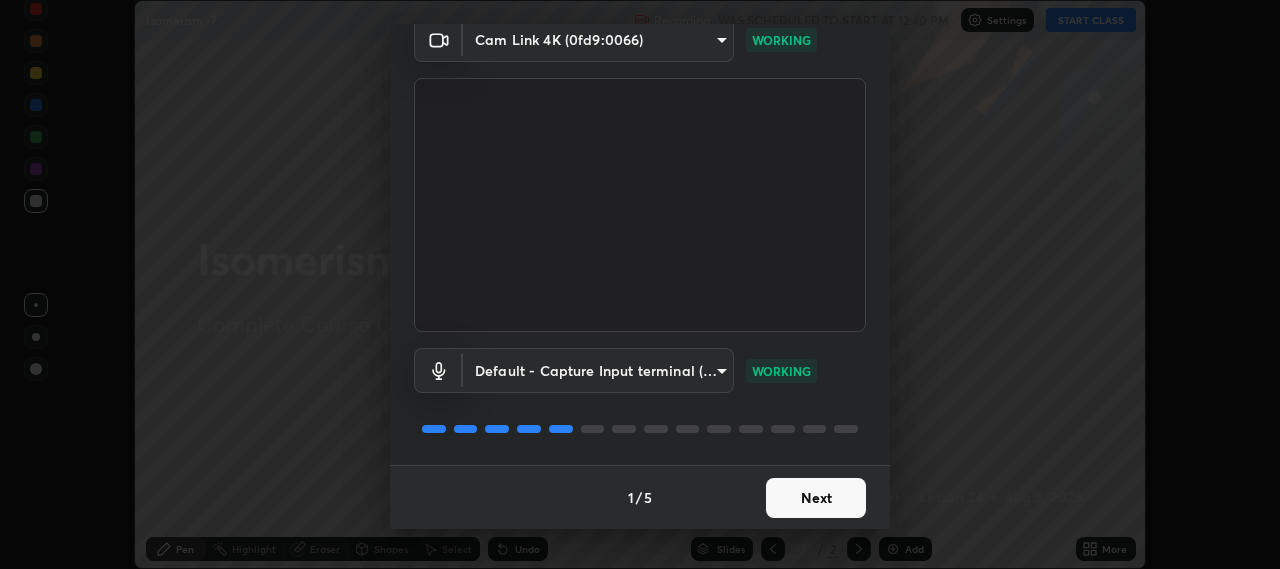 click on "Next" at bounding box center [816, 498] 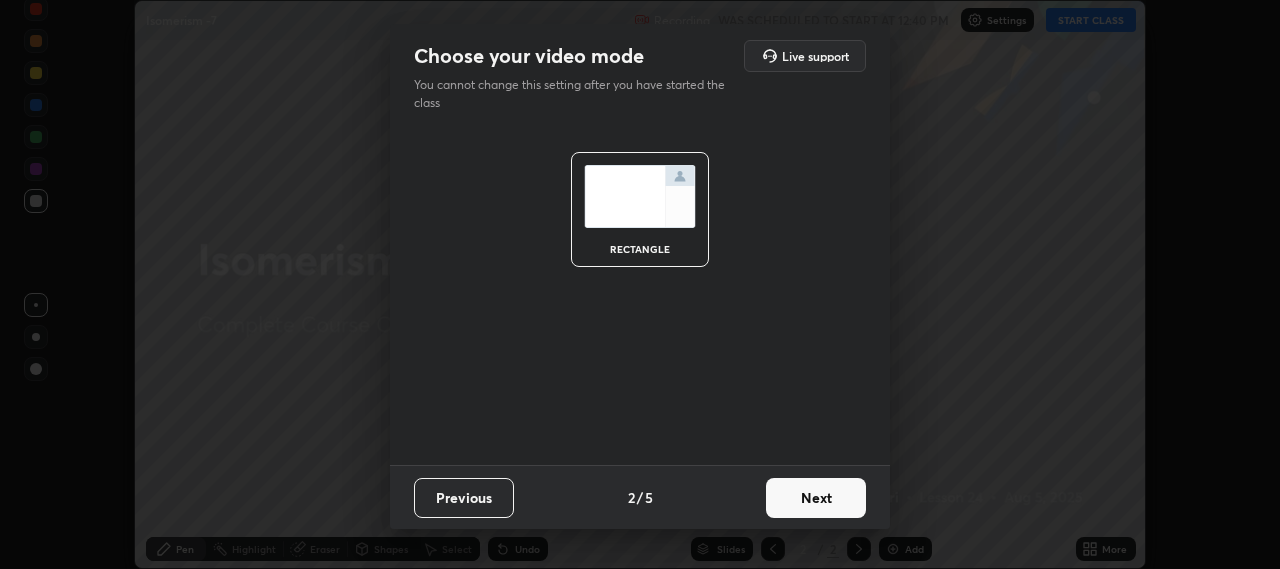 scroll, scrollTop: 0, scrollLeft: 0, axis: both 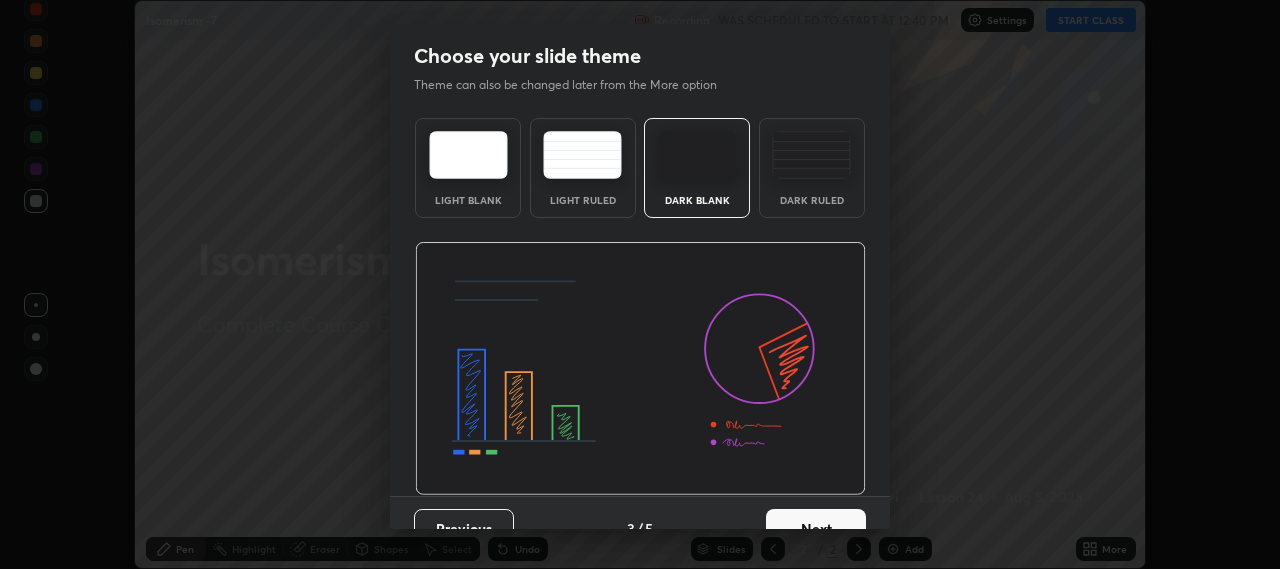 click on "Next" at bounding box center [816, 529] 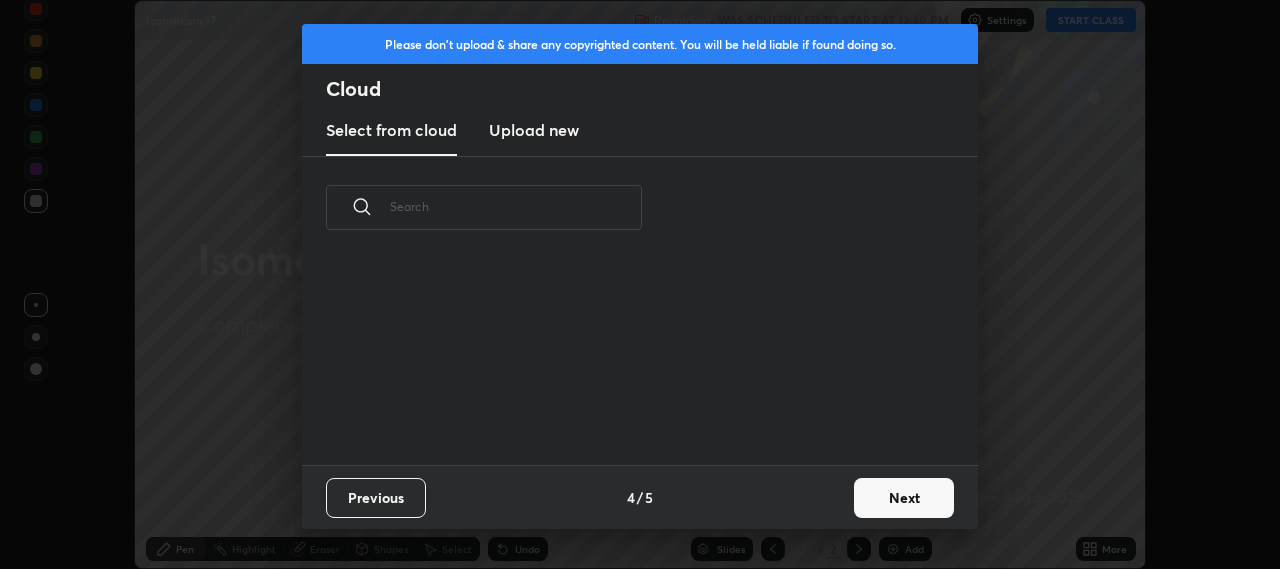 click on "Next" at bounding box center [904, 498] 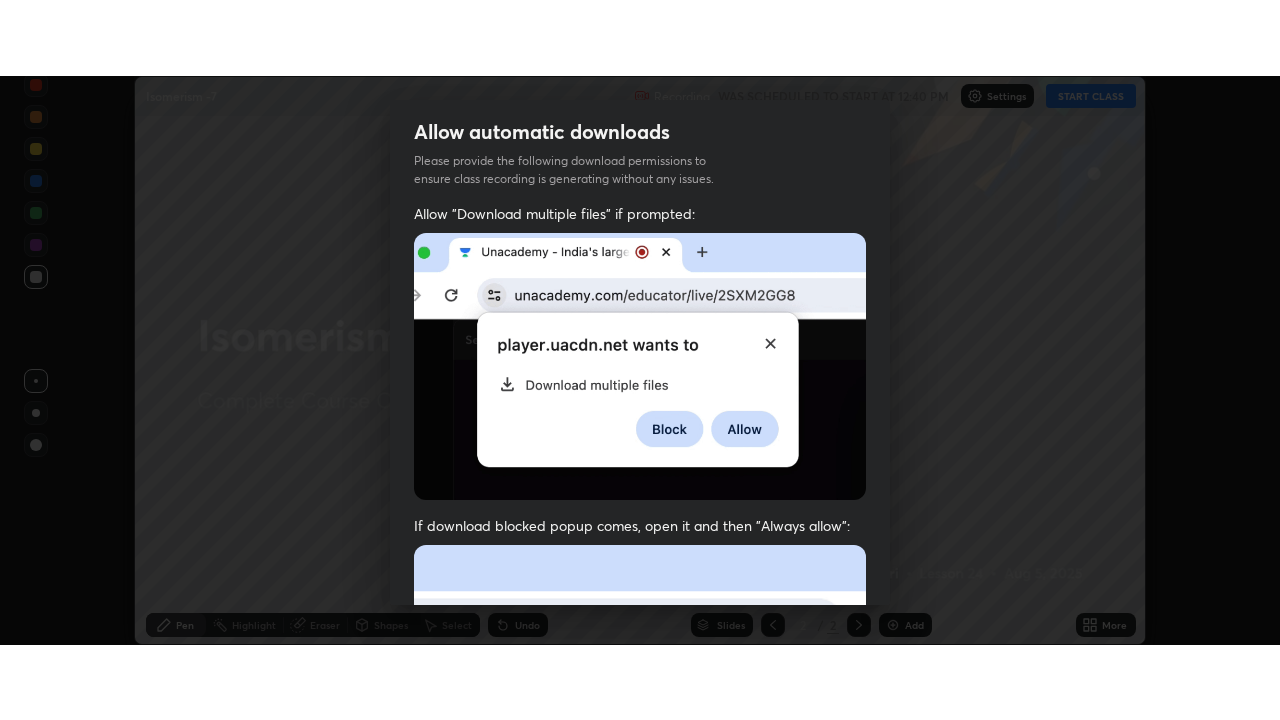 scroll, scrollTop: 495, scrollLeft: 0, axis: vertical 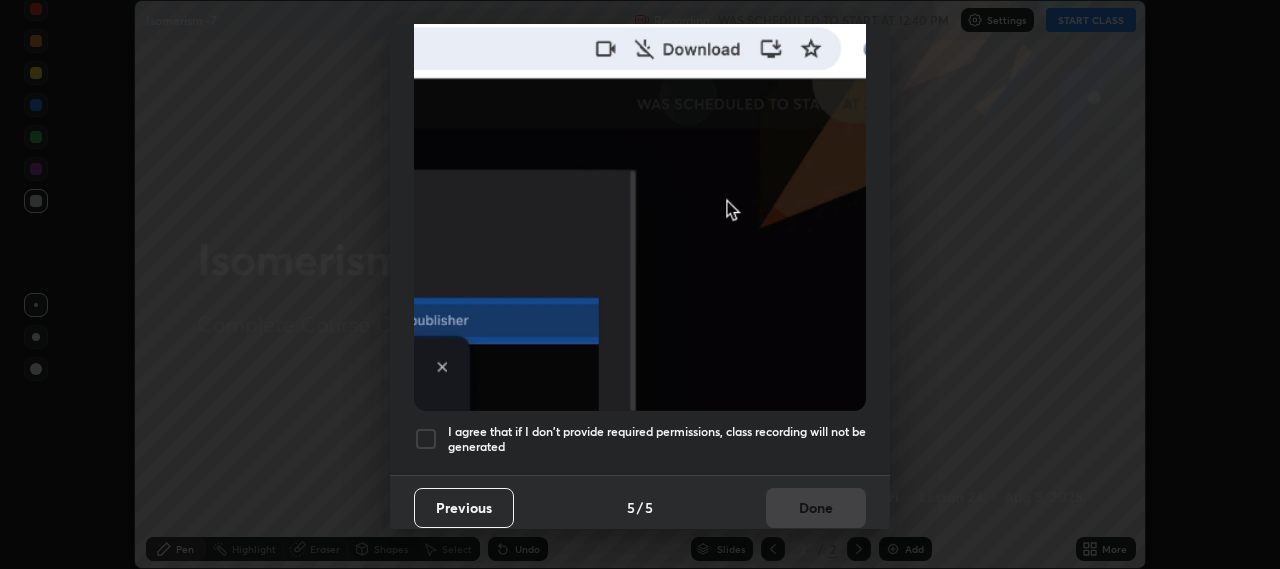 click at bounding box center (426, 439) 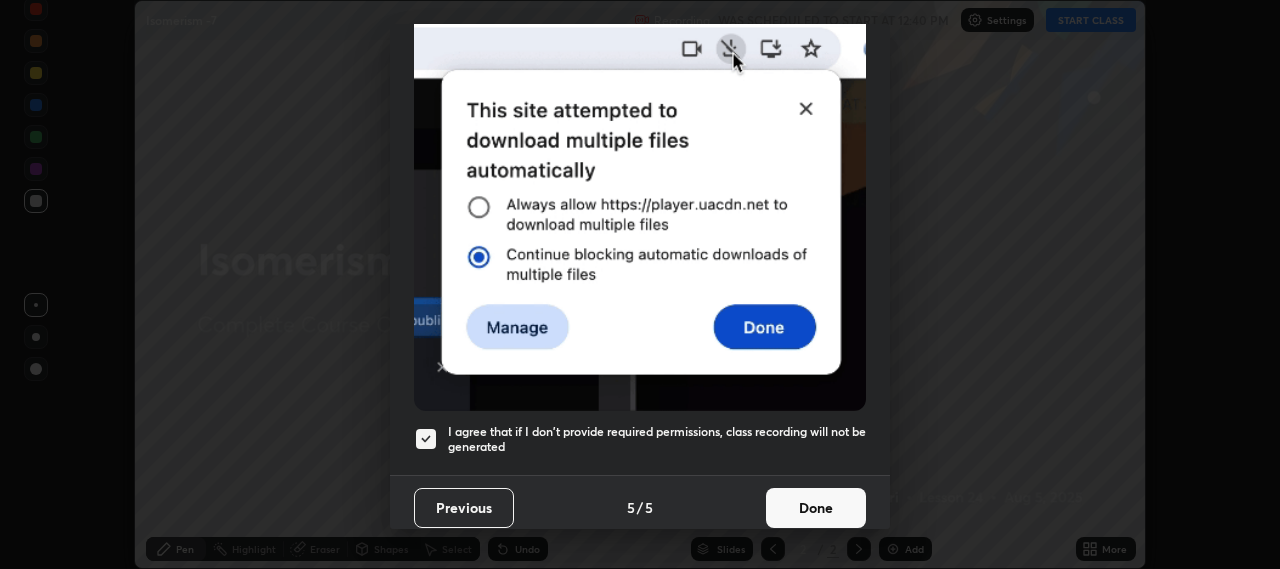 click on "Done" at bounding box center (816, 508) 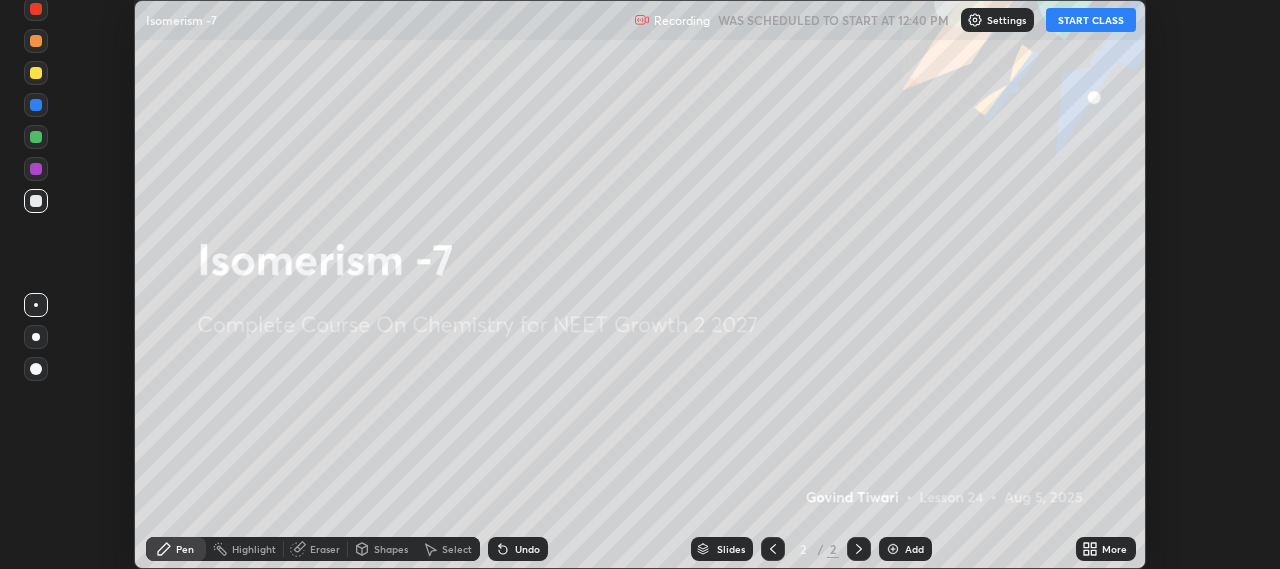 click on "More" at bounding box center (1106, 549) 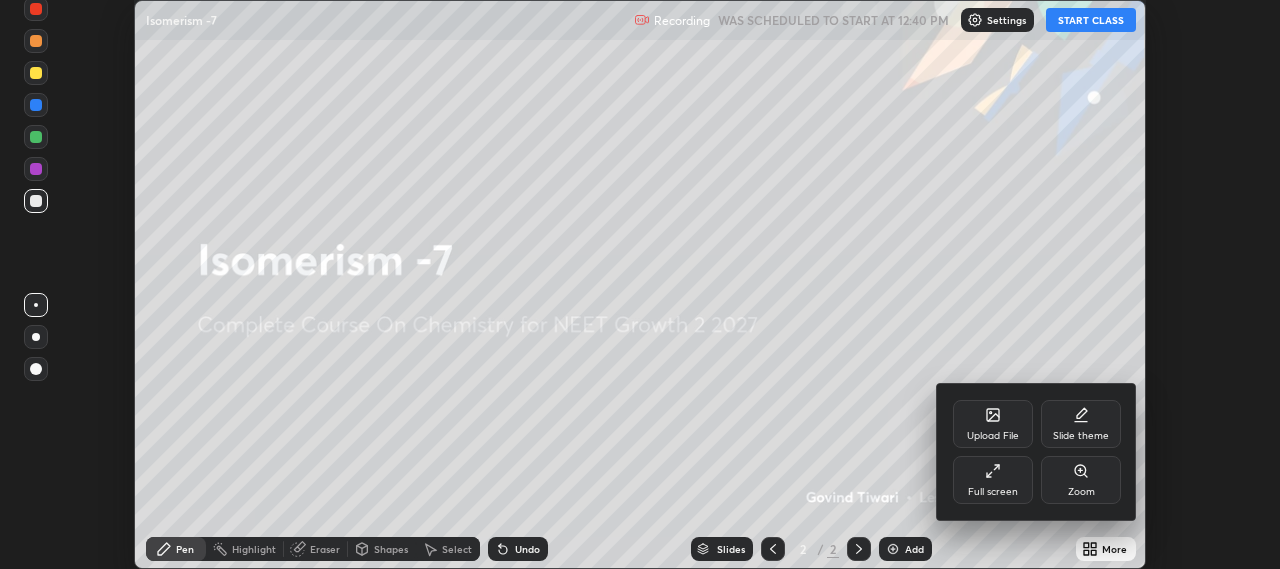 click on "Full screen" at bounding box center [993, 480] 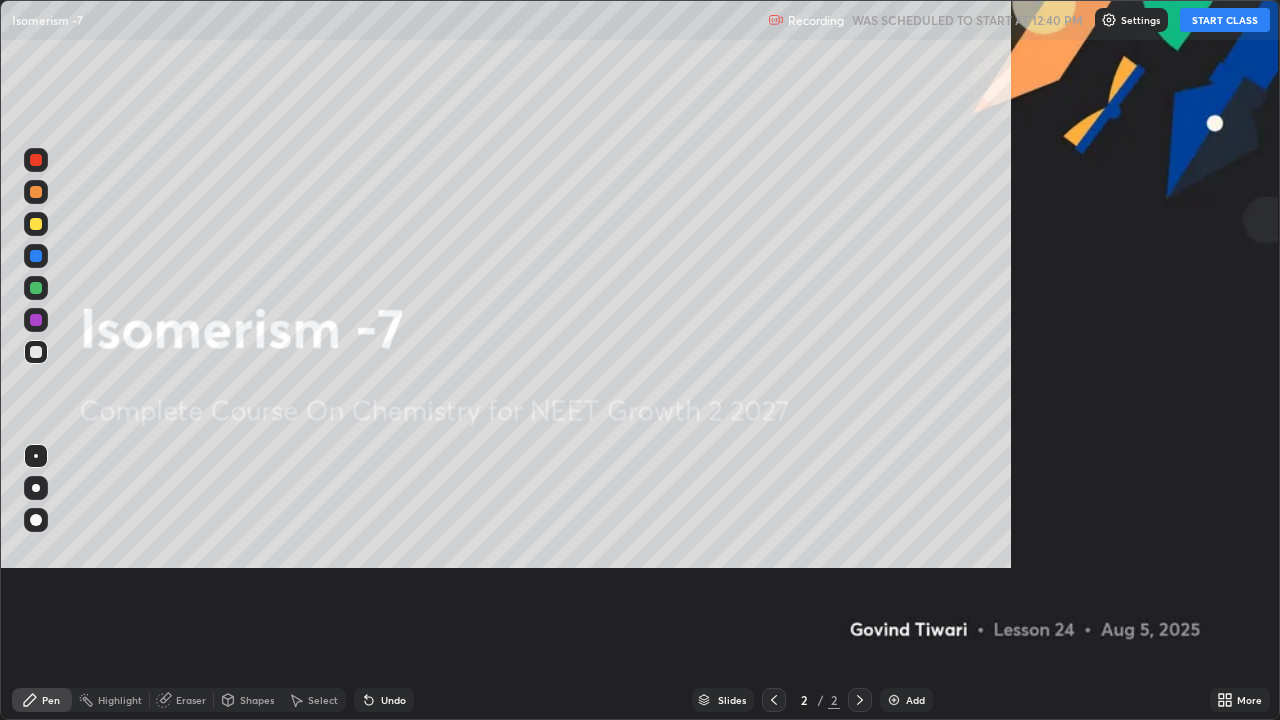 scroll, scrollTop: 99280, scrollLeft: 98720, axis: both 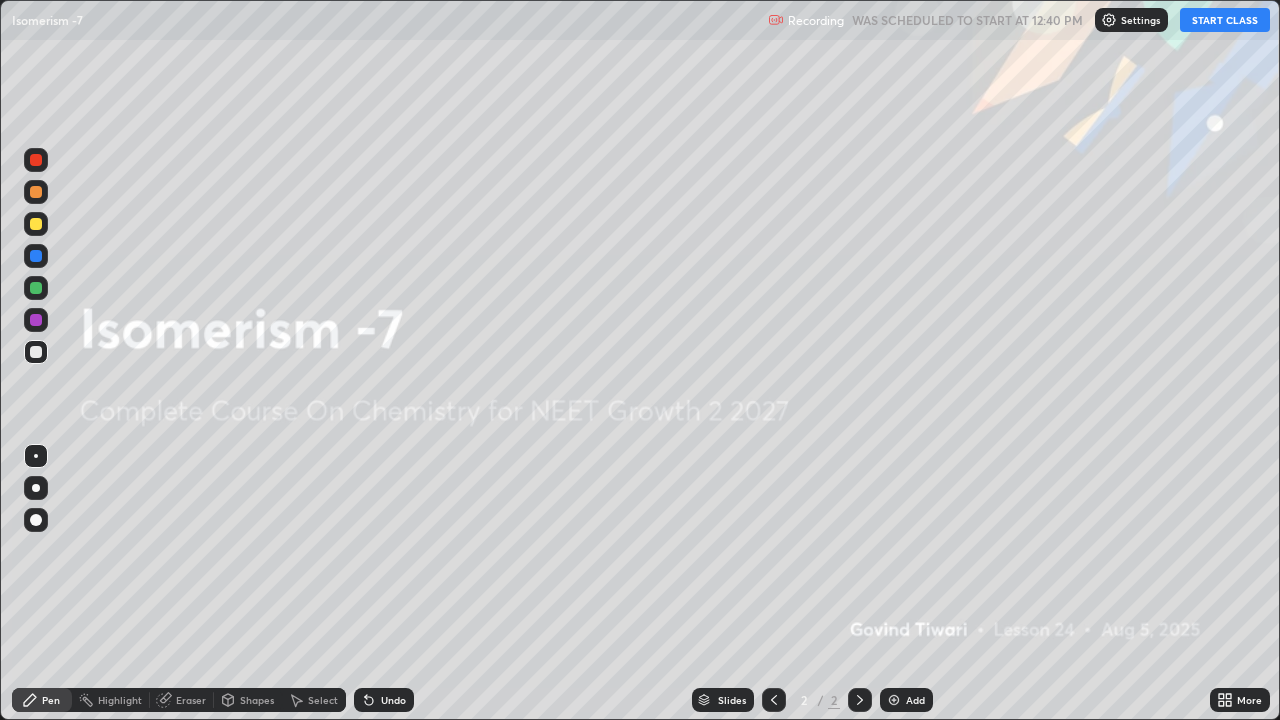 click at bounding box center [894, 700] 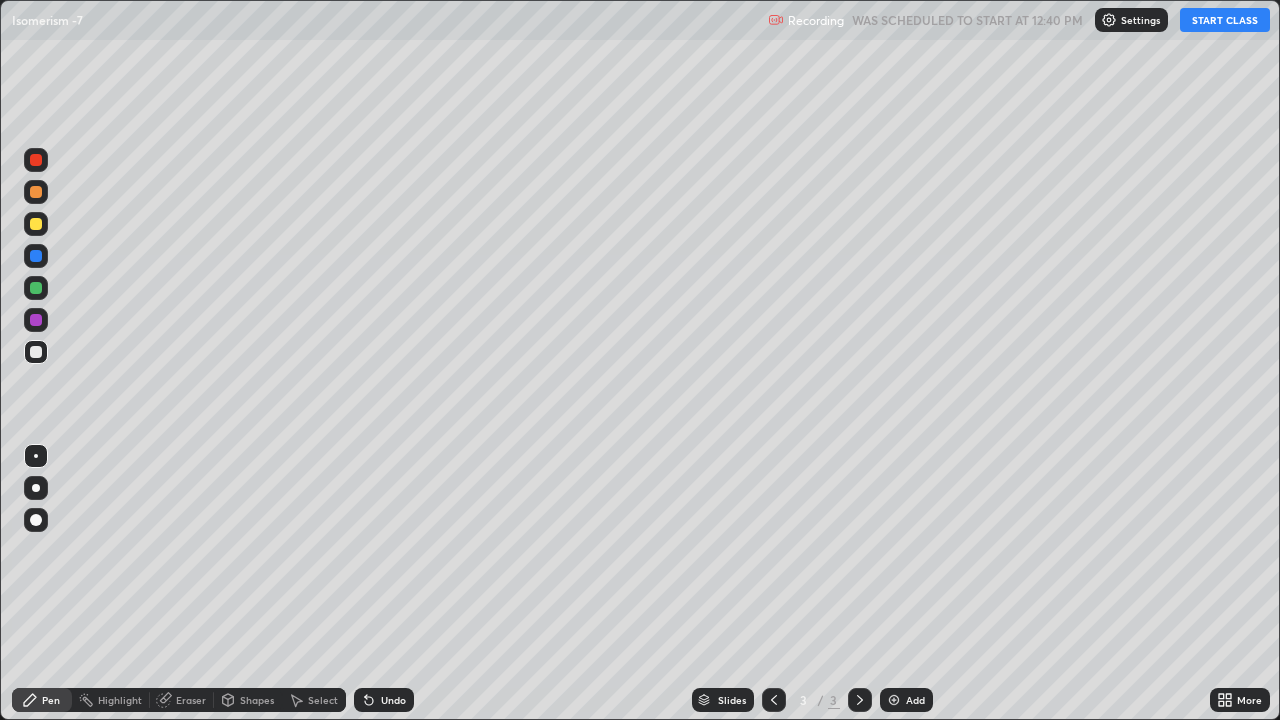click at bounding box center (36, 488) 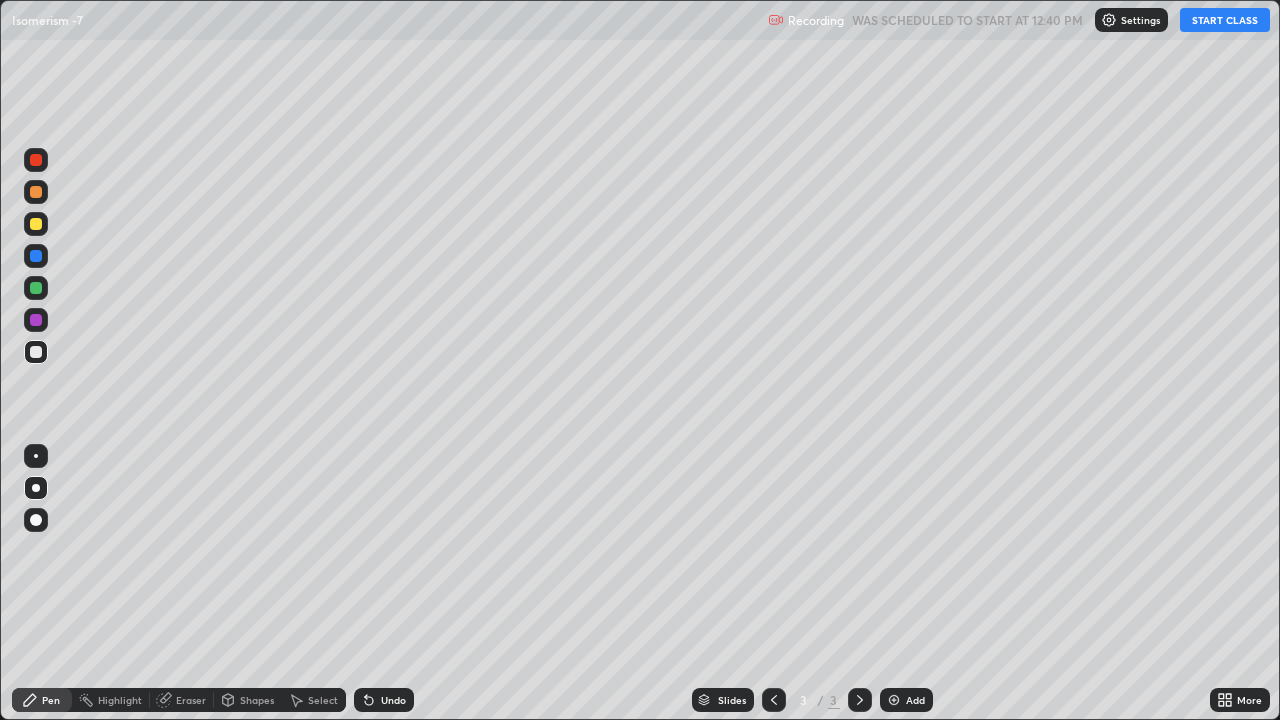 click at bounding box center (36, 224) 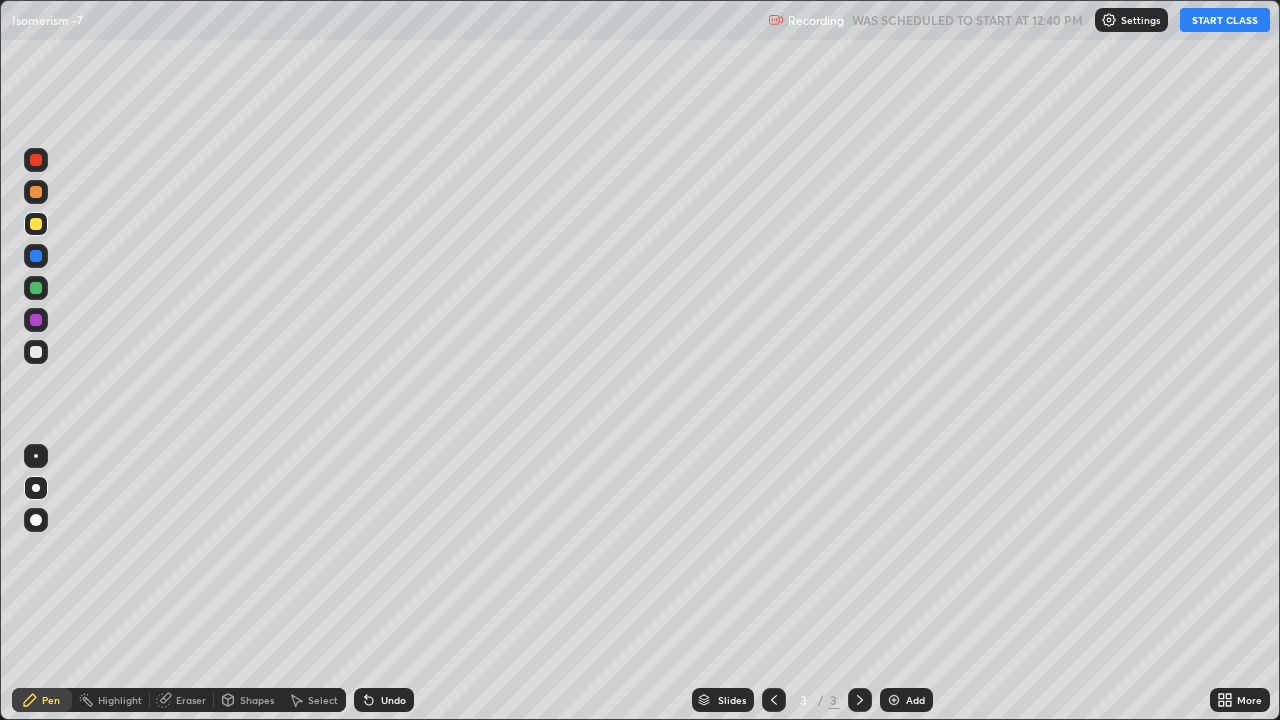 click on "START CLASS" at bounding box center (1225, 20) 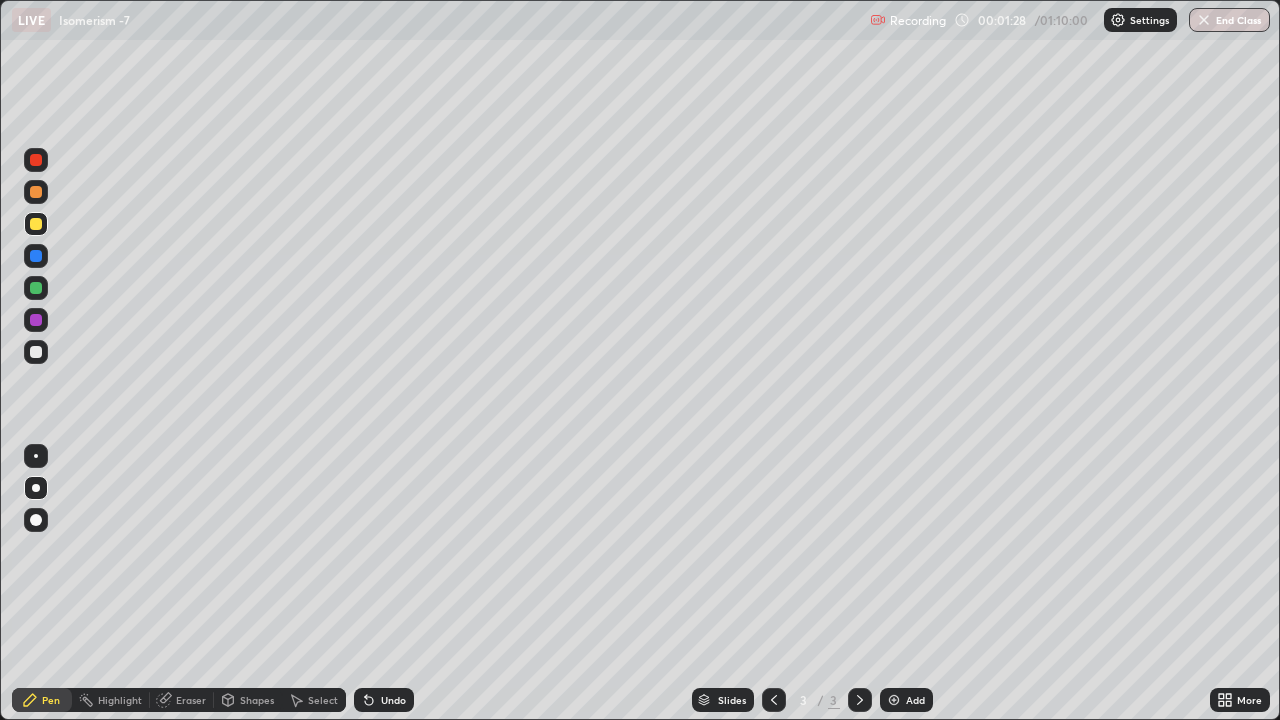 click at bounding box center (36, 352) 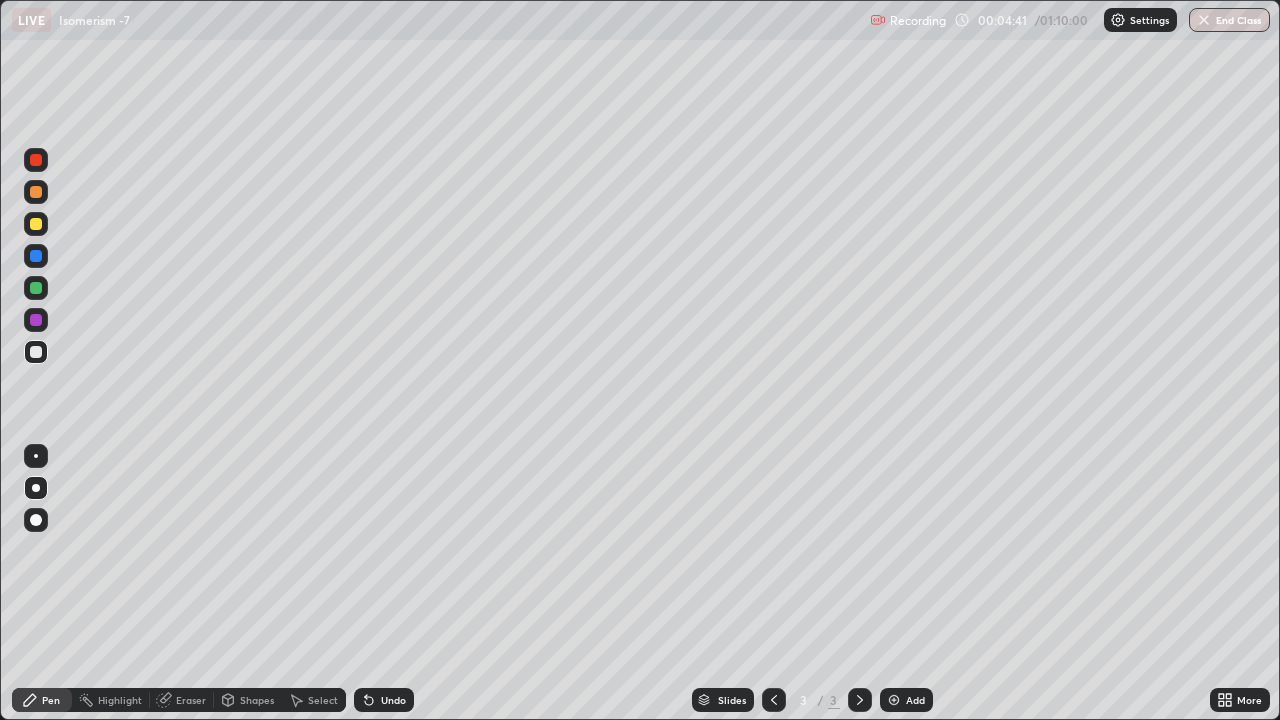 click at bounding box center [36, 224] 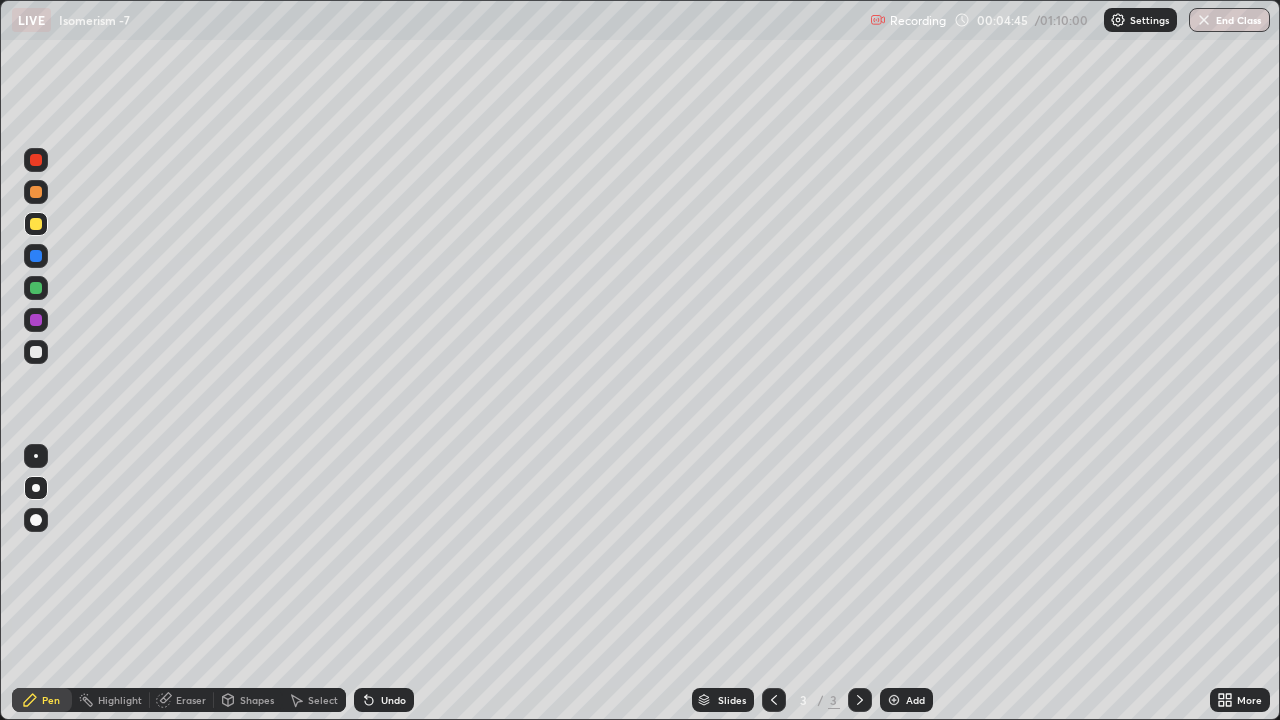 click at bounding box center [36, 352] 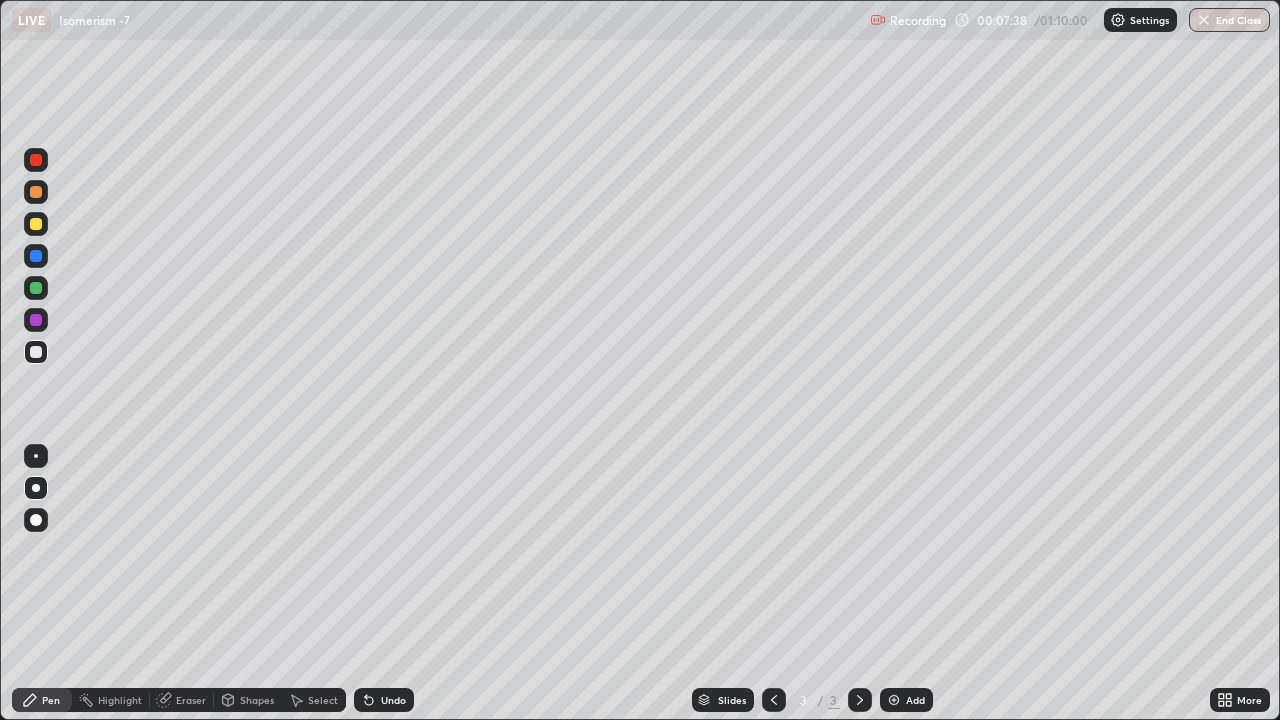 click at bounding box center [36, 224] 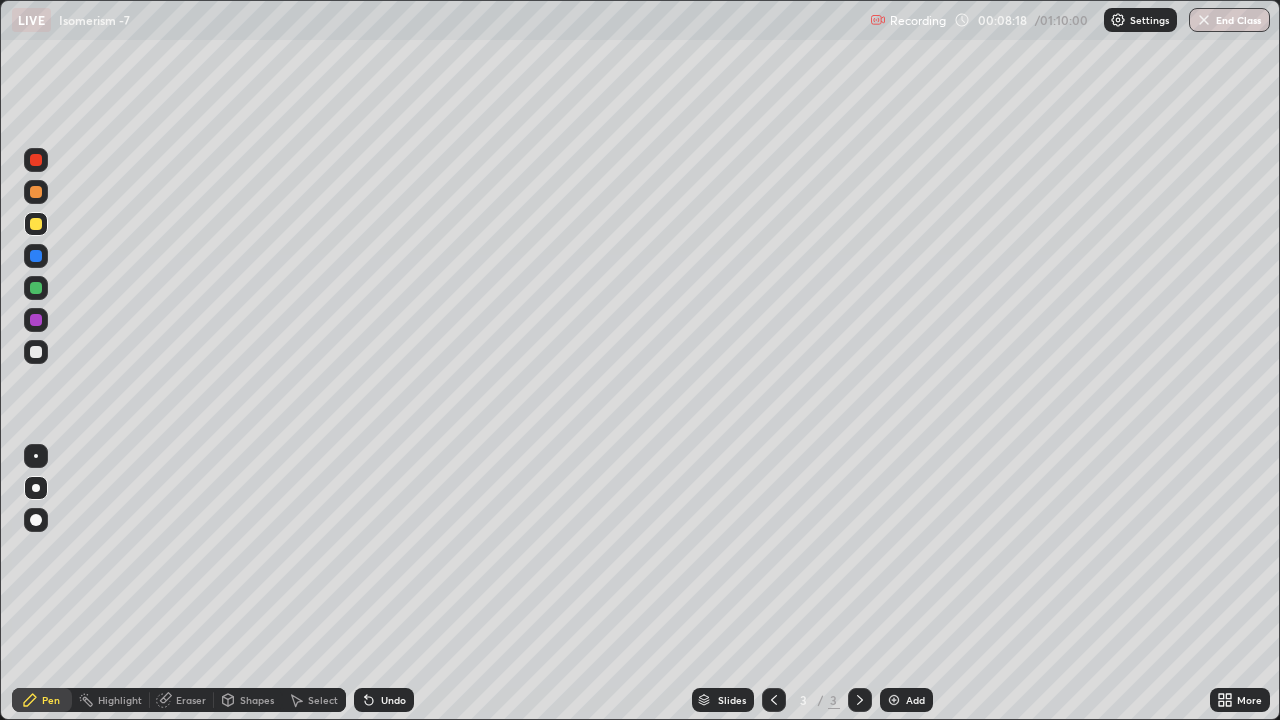 click at bounding box center [36, 352] 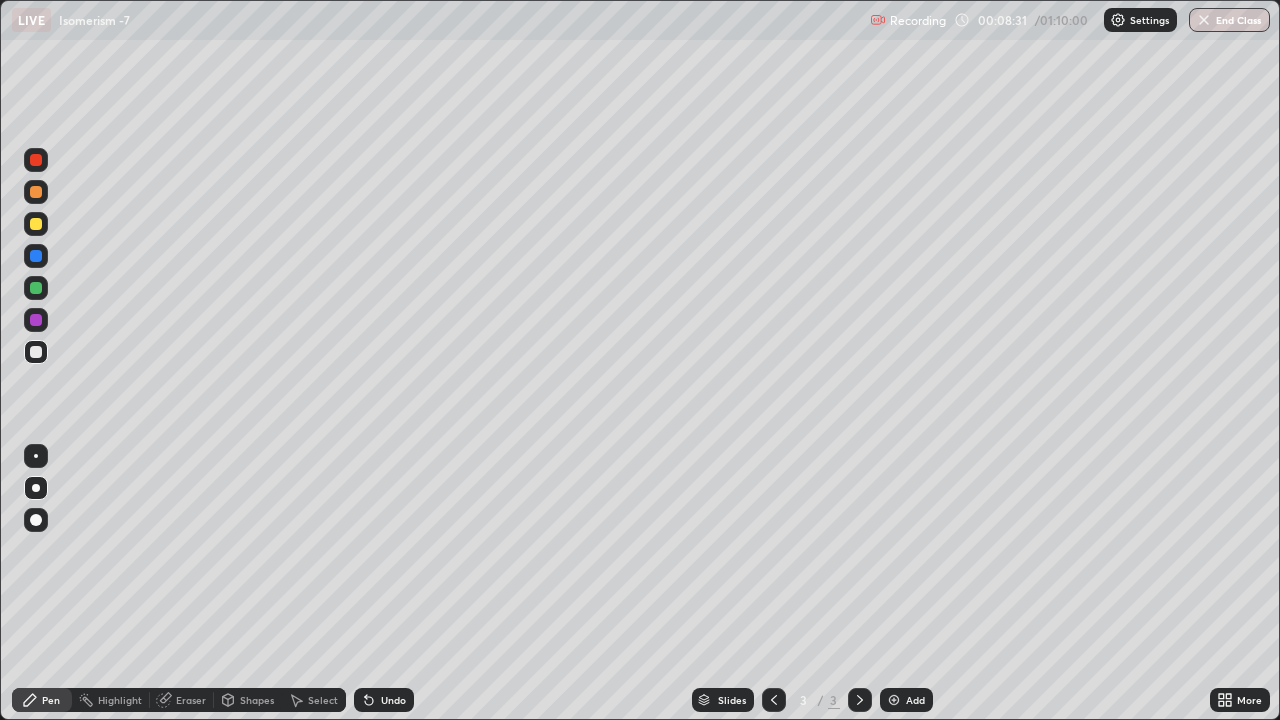 click on "Eraser" at bounding box center (191, 700) 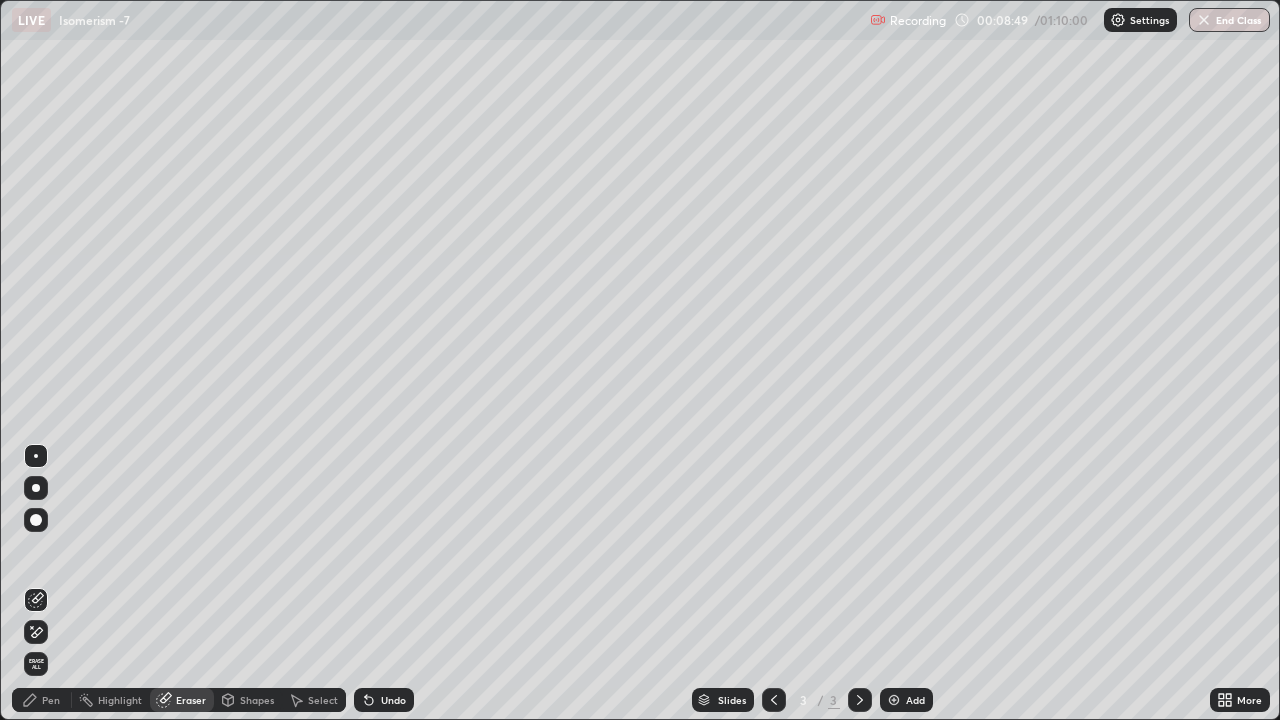 click on "Pen" at bounding box center [42, 700] 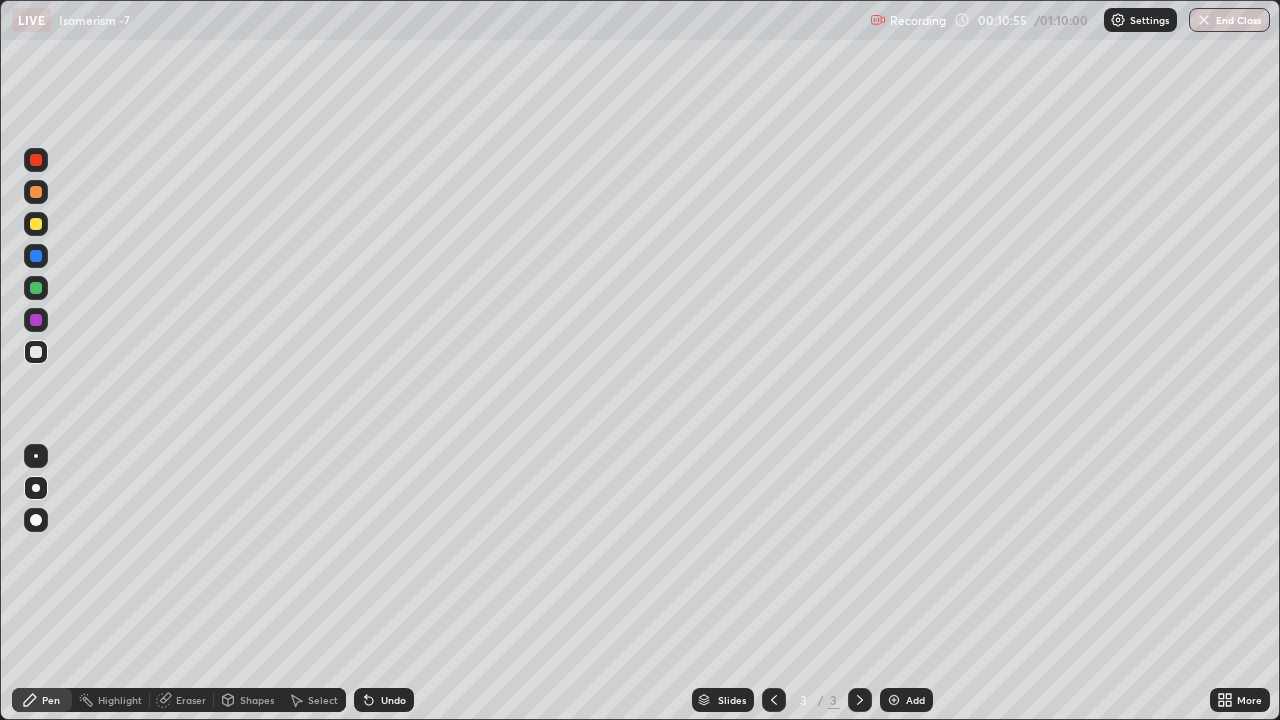 click at bounding box center (36, 224) 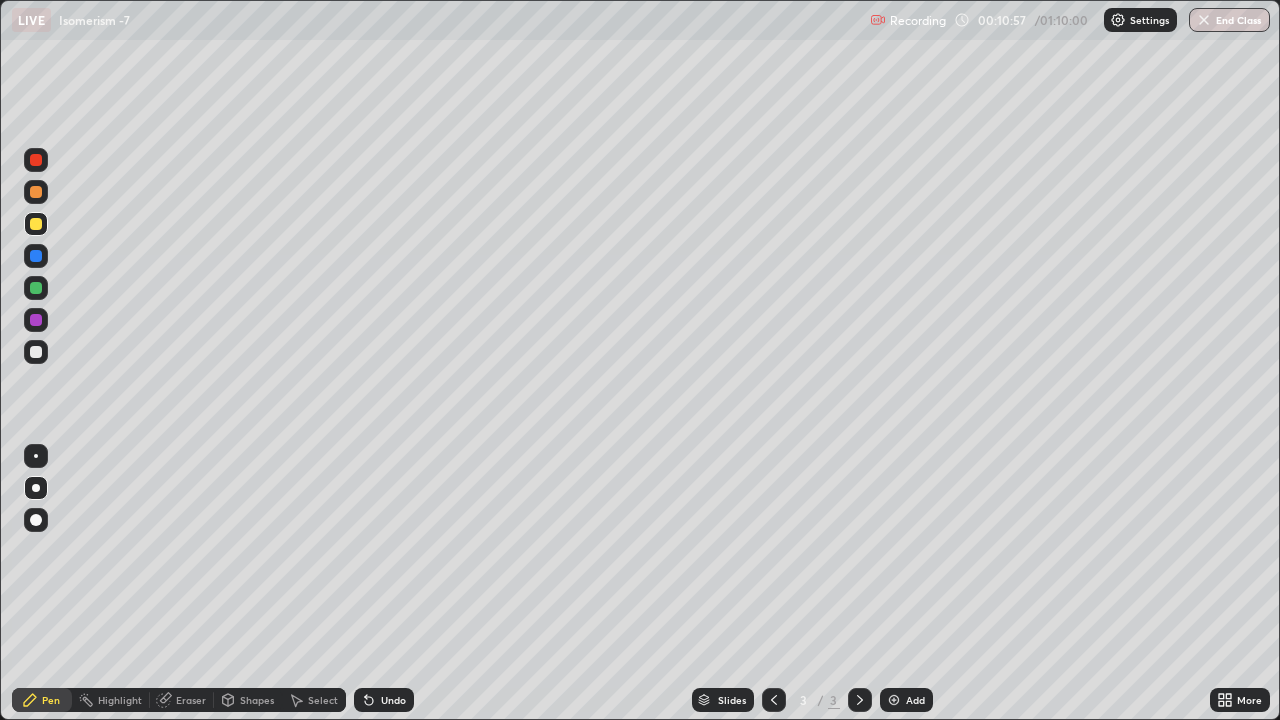 click at bounding box center (36, 456) 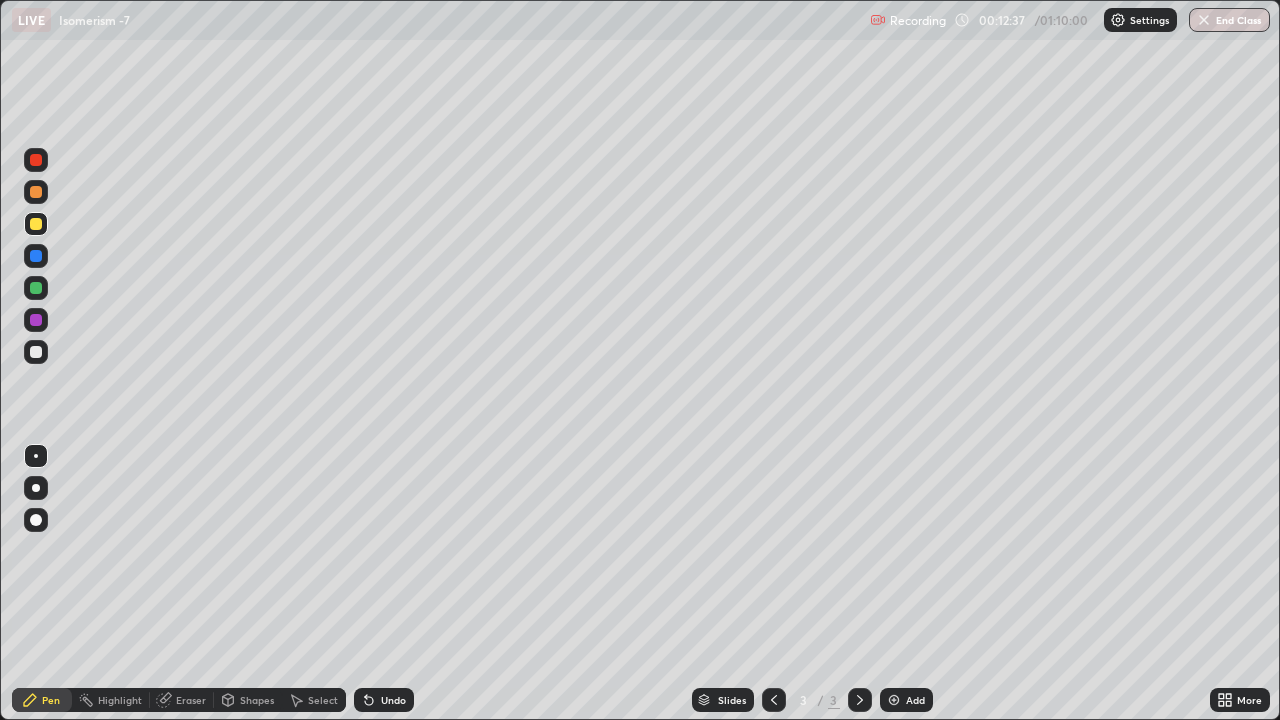 click at bounding box center [36, 352] 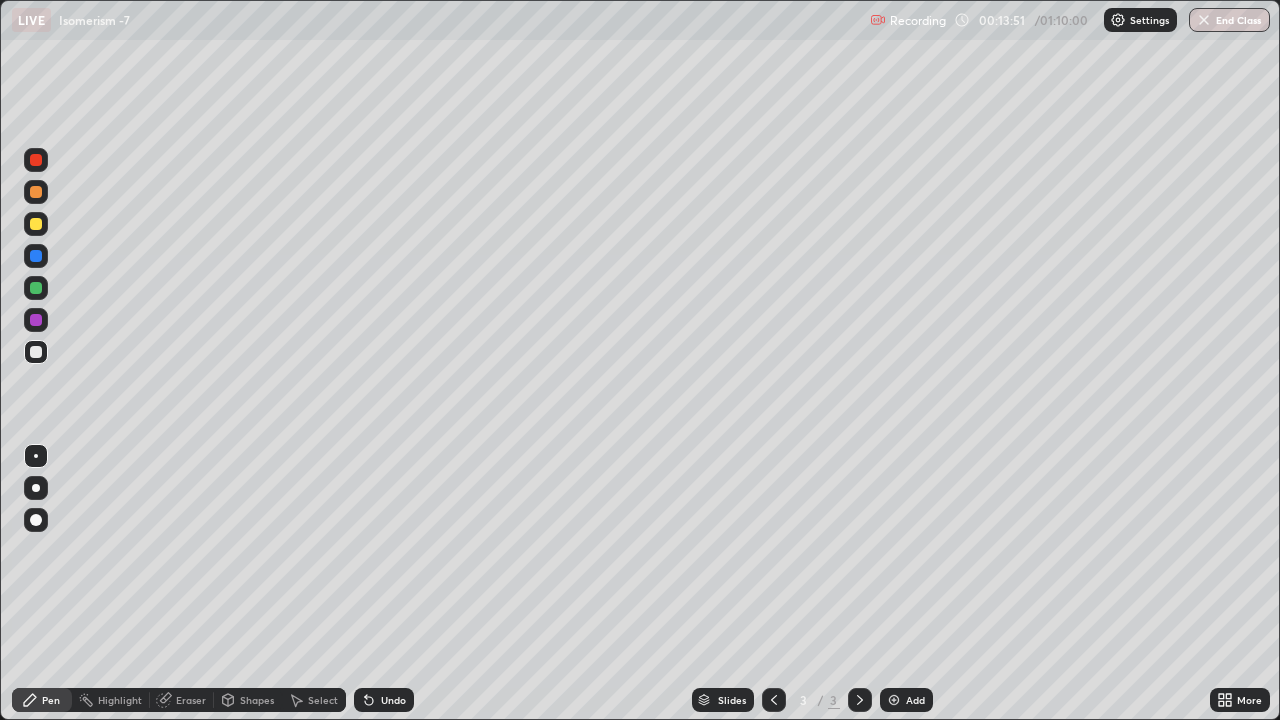click at bounding box center (36, 224) 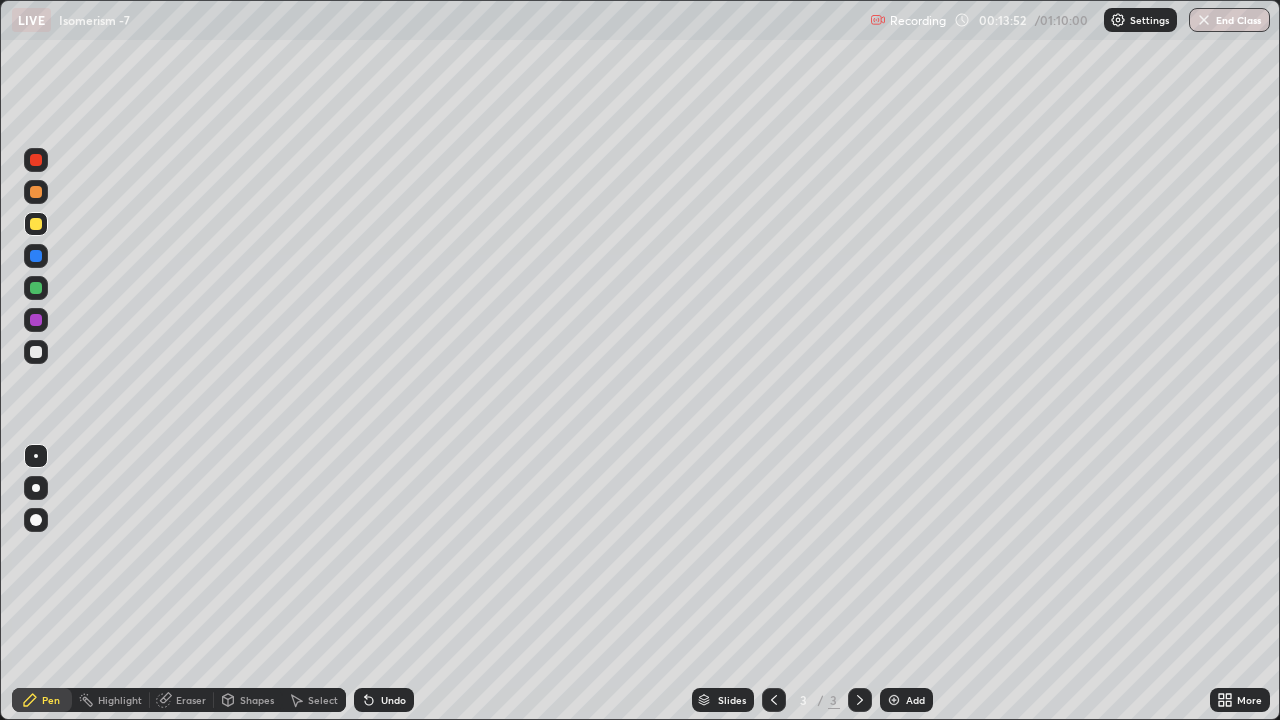 click at bounding box center (36, 488) 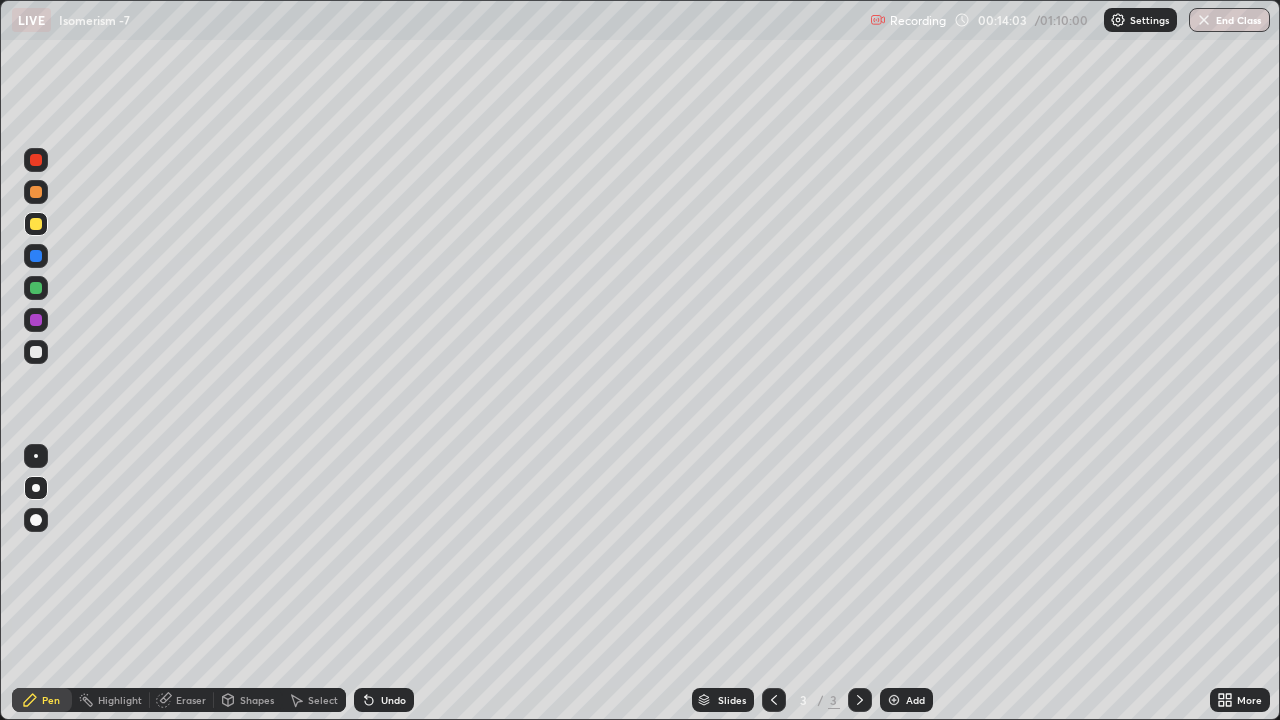 click at bounding box center [36, 352] 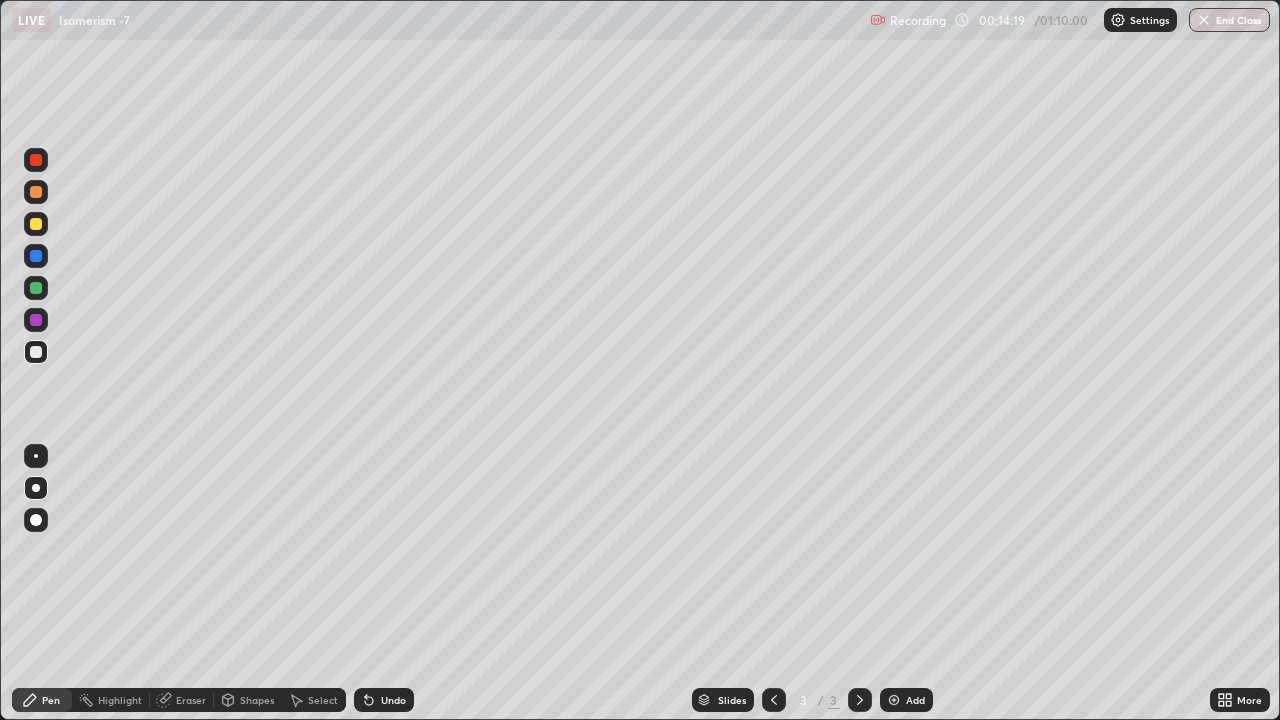 click at bounding box center [36, 224] 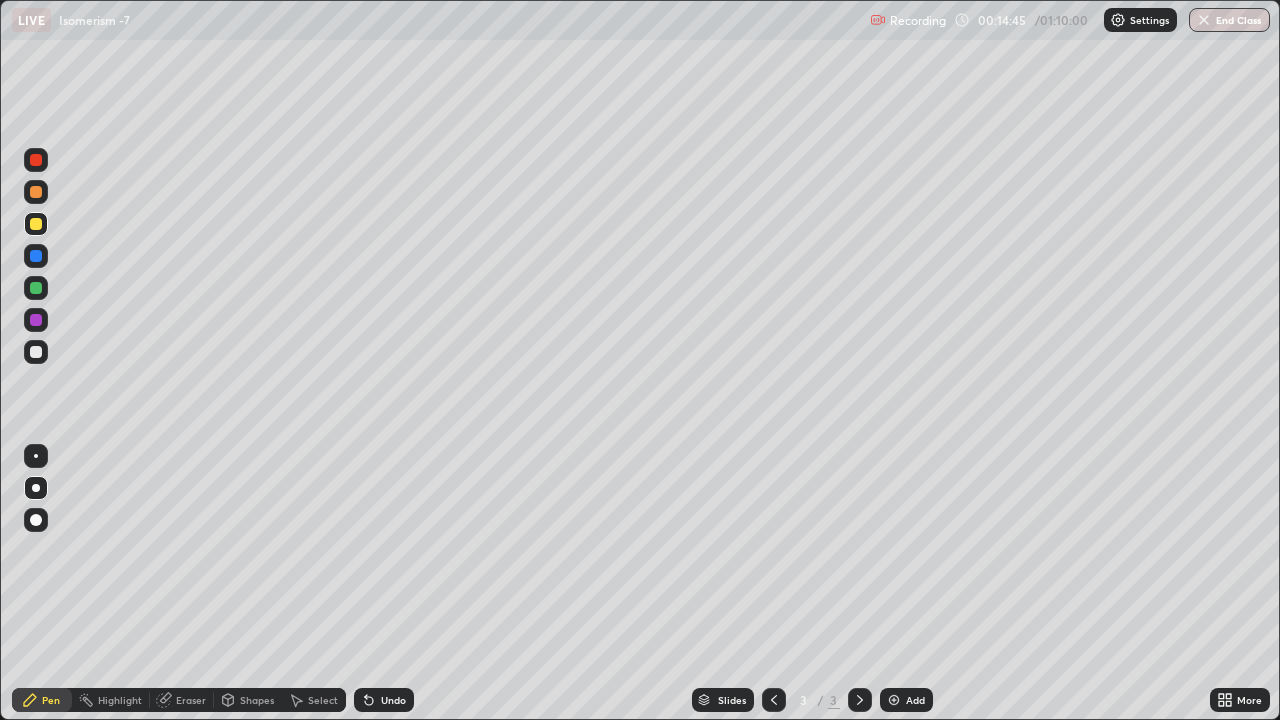 click at bounding box center (36, 352) 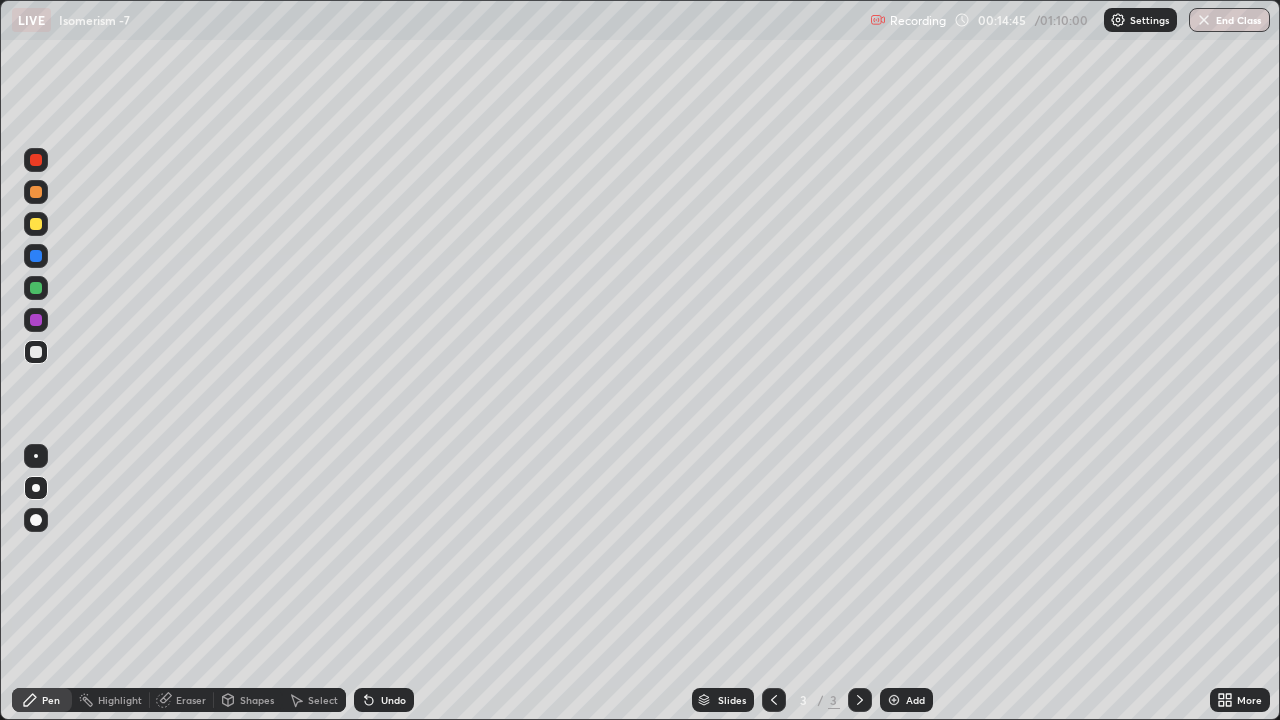 click at bounding box center [36, 456] 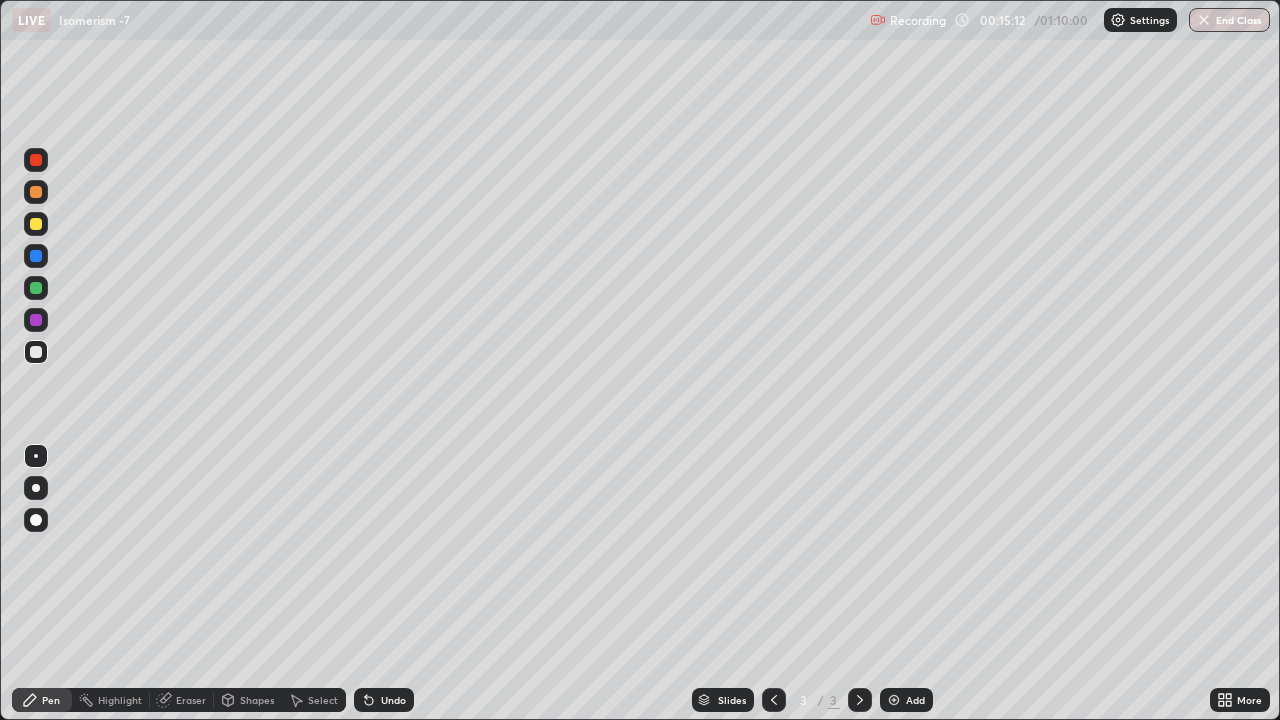 click at bounding box center (36, 224) 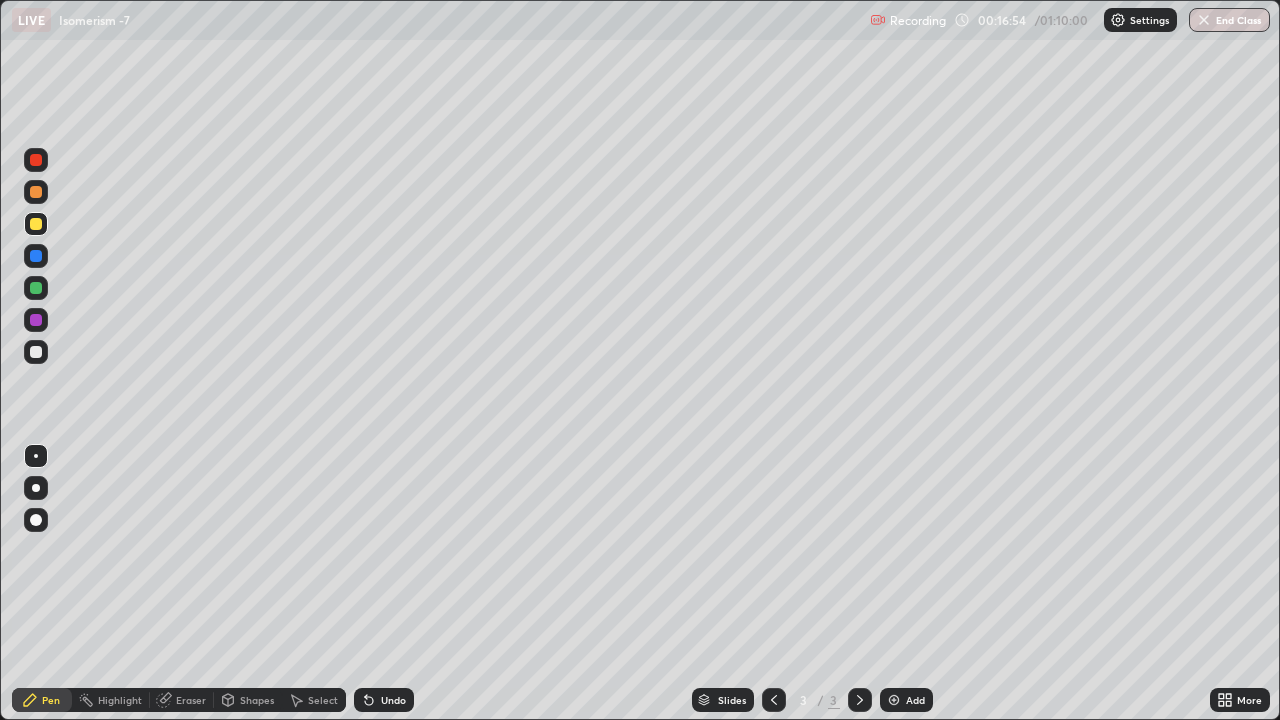 click at bounding box center (894, 700) 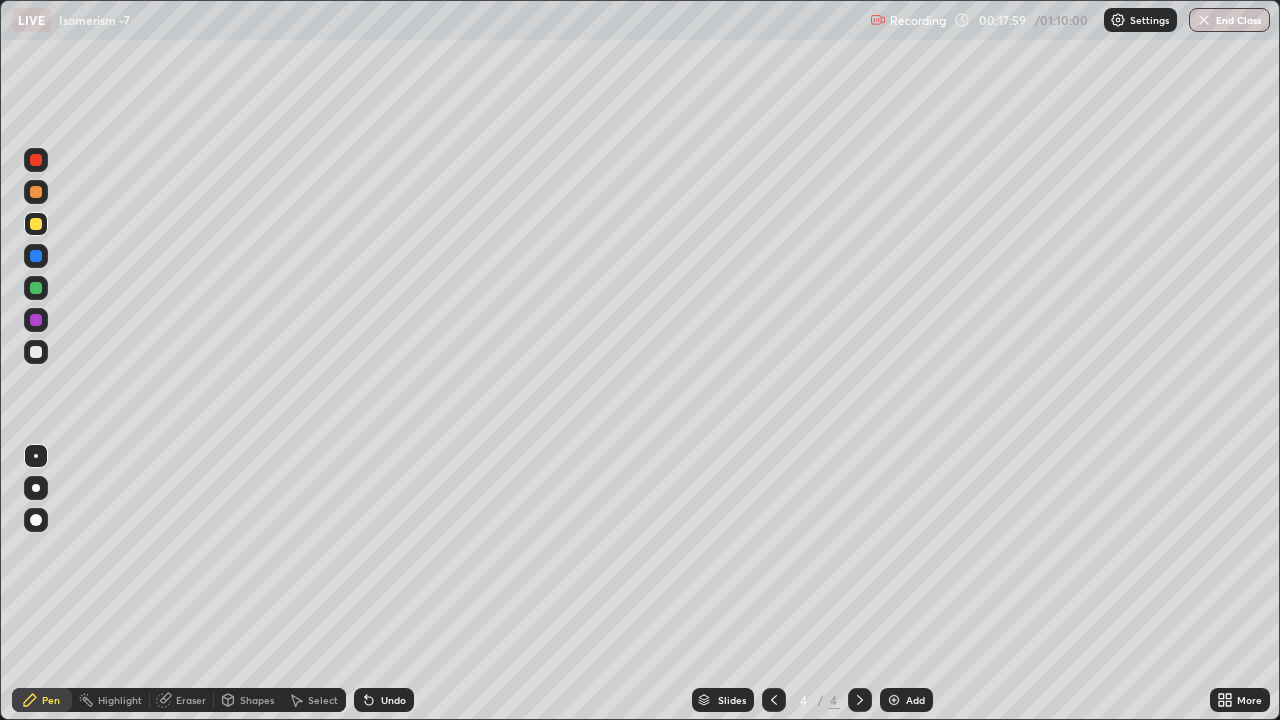 click at bounding box center [36, 352] 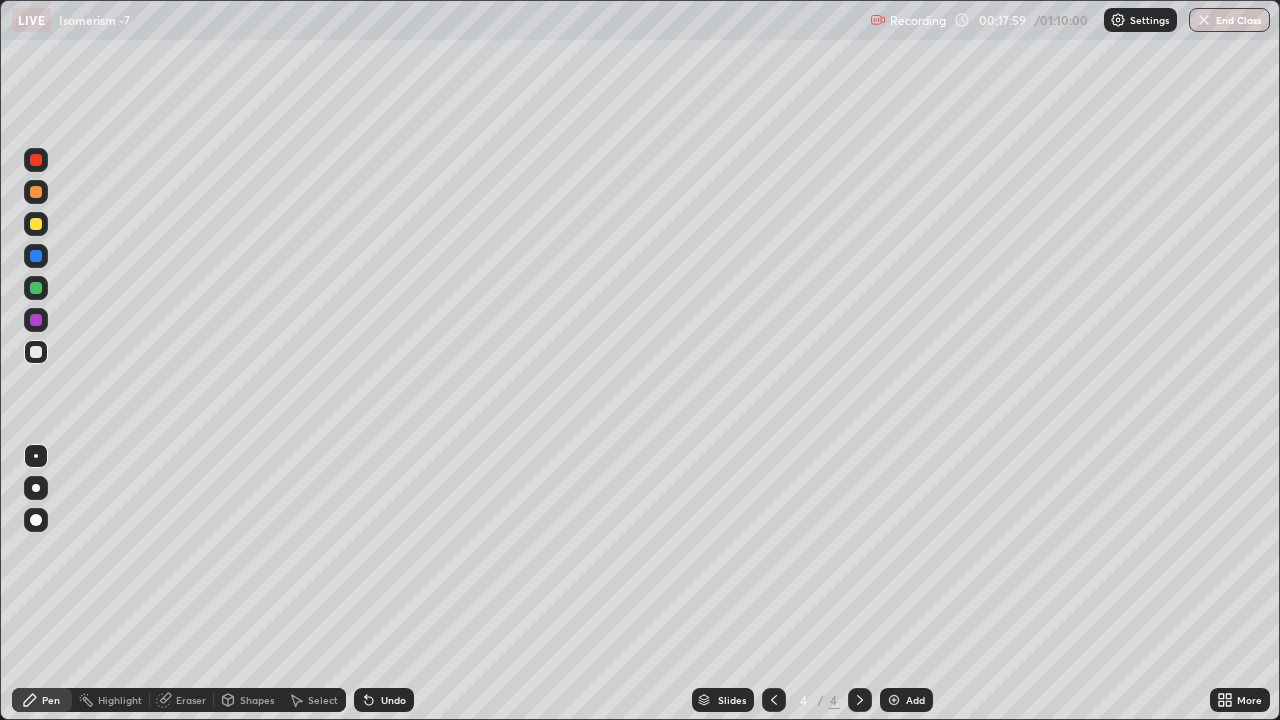 click at bounding box center (36, 488) 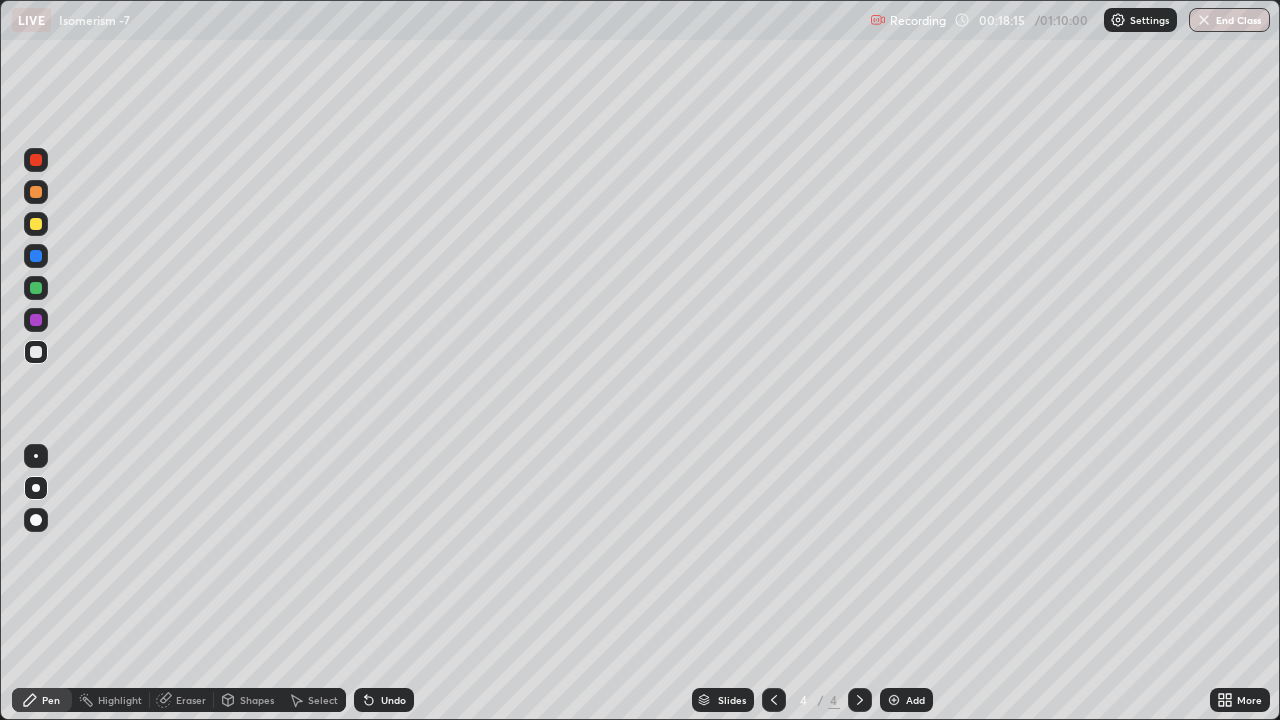 click at bounding box center [36, 224] 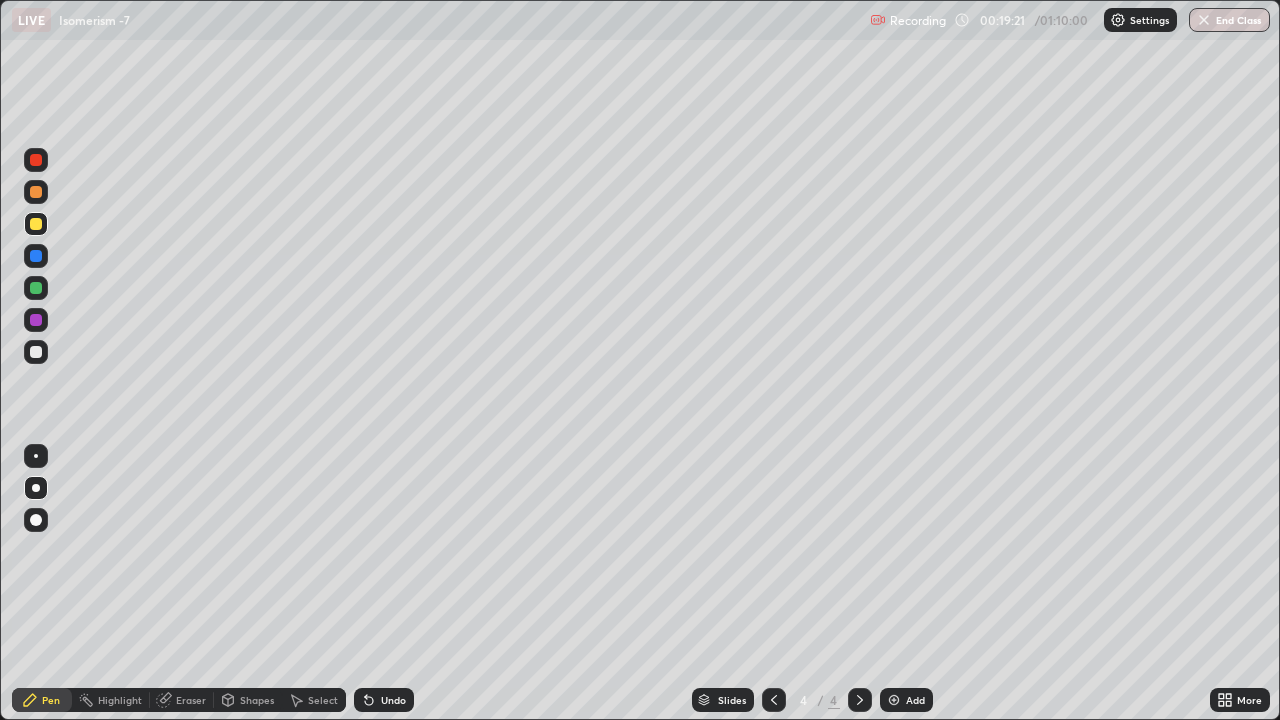 click at bounding box center [36, 352] 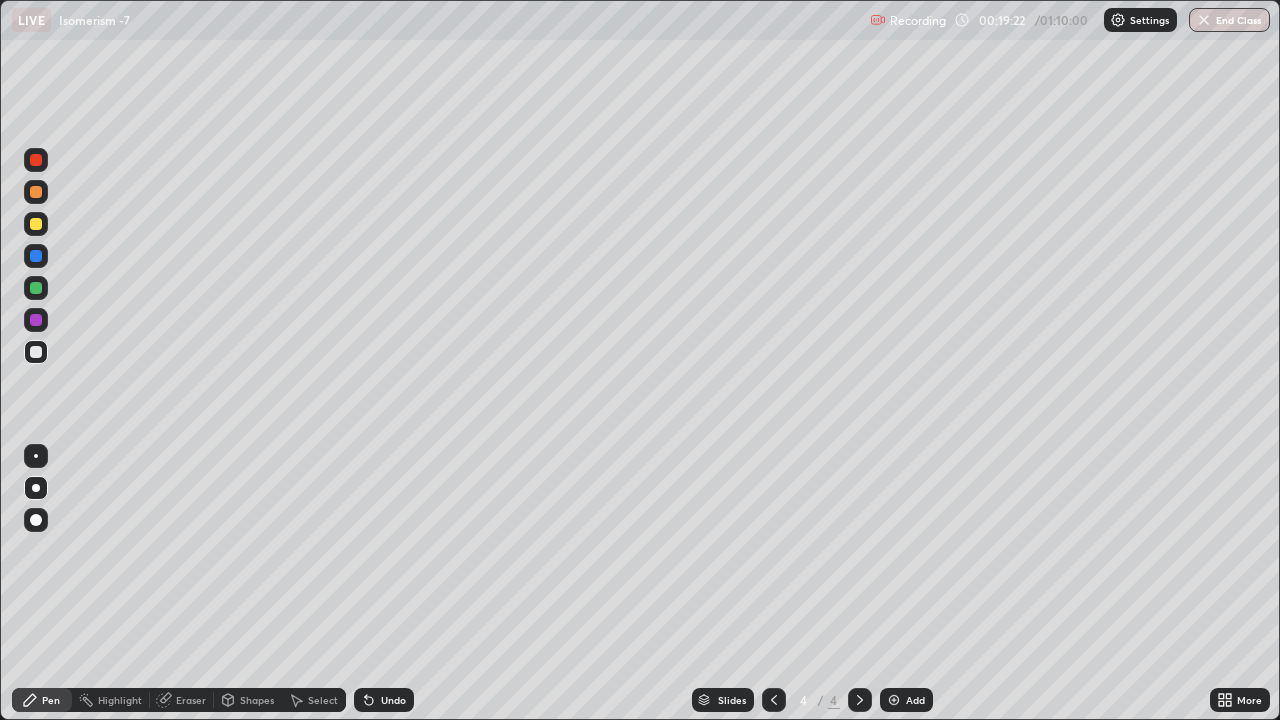 click at bounding box center (36, 456) 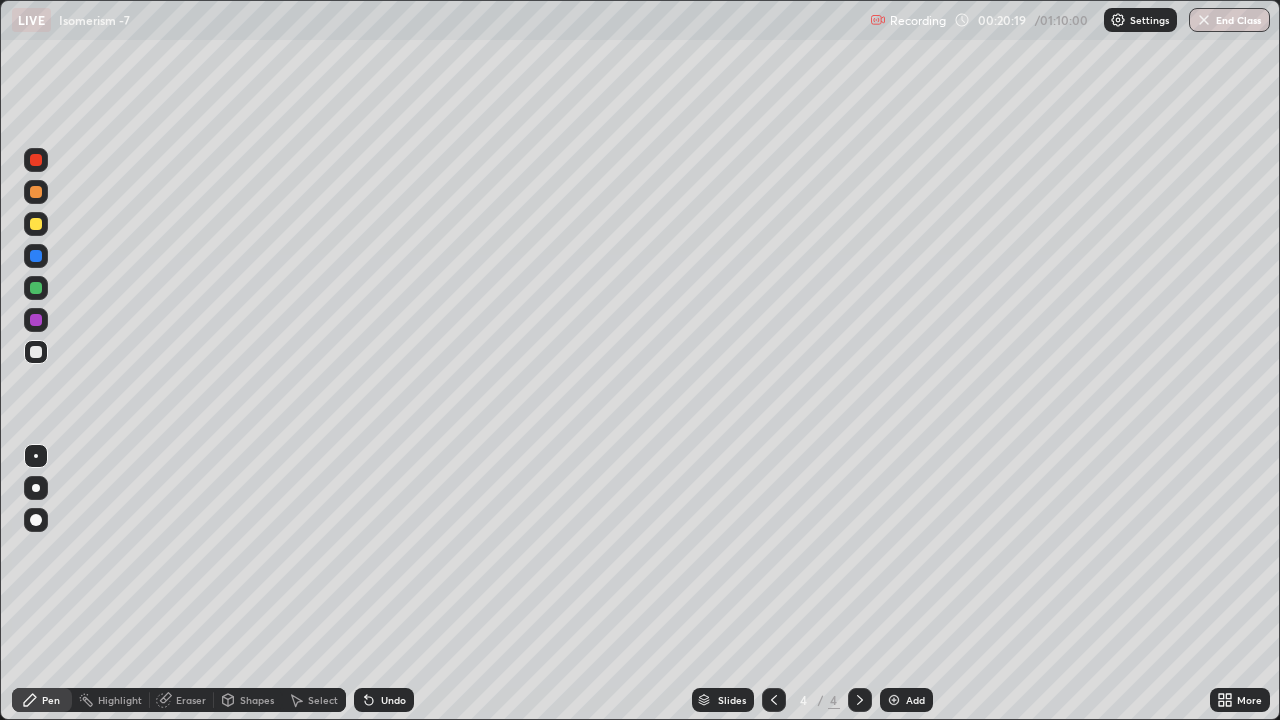 click at bounding box center (36, 488) 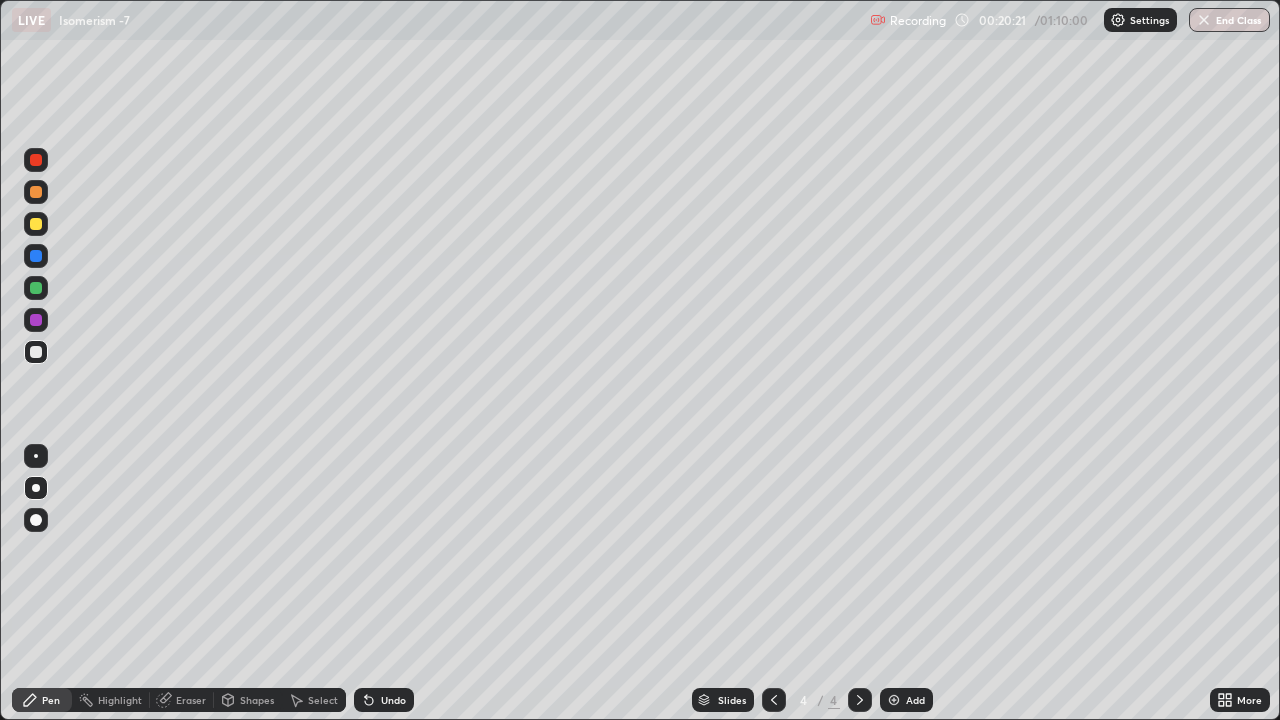 click at bounding box center (36, 224) 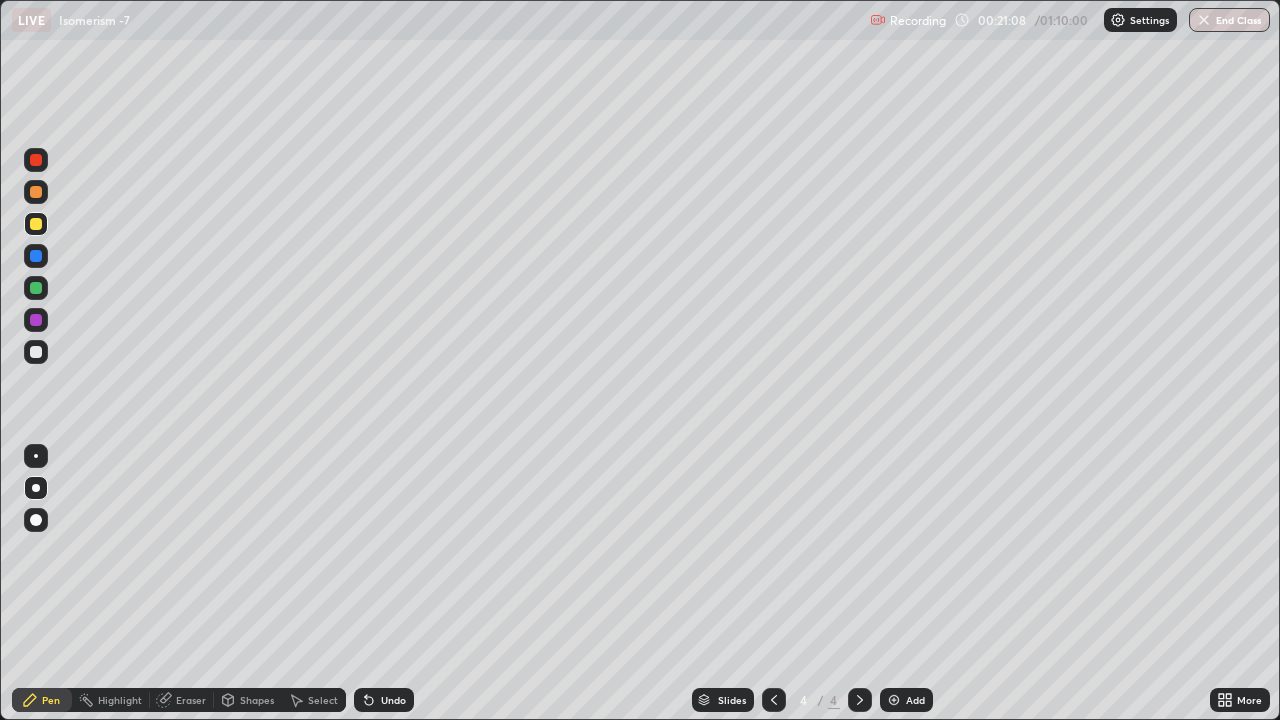 click at bounding box center [36, 456] 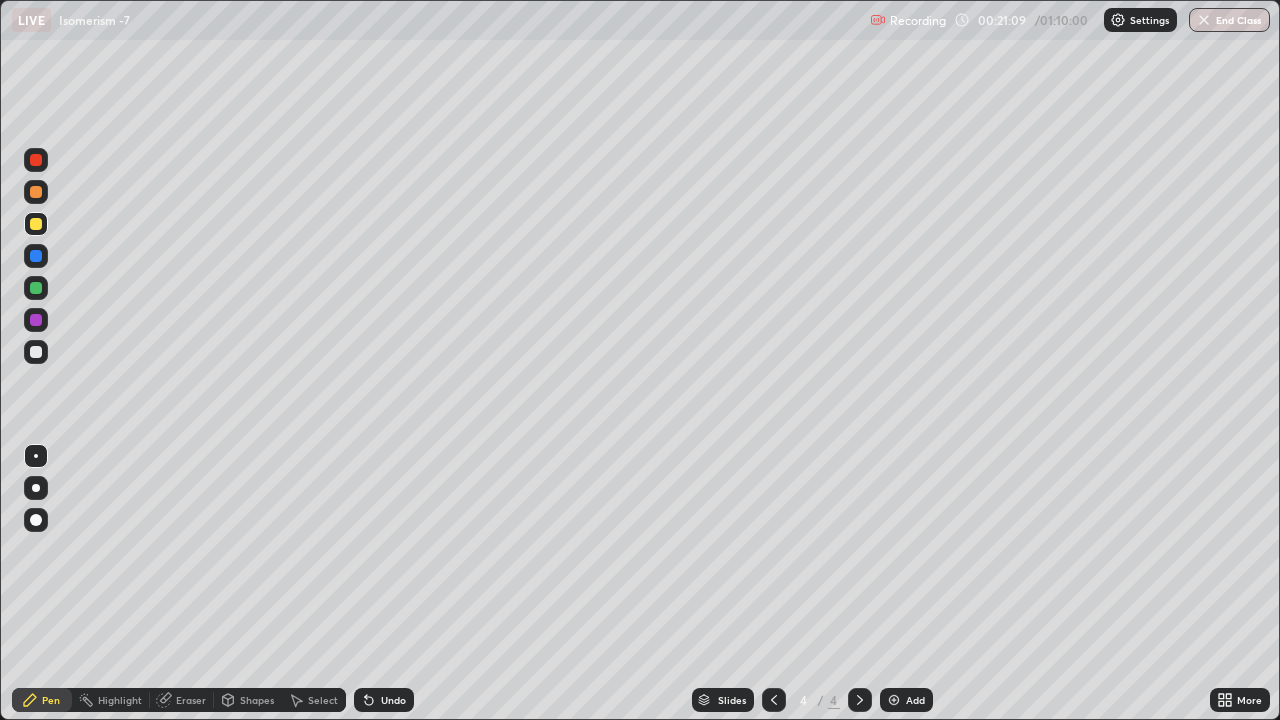 click at bounding box center (36, 352) 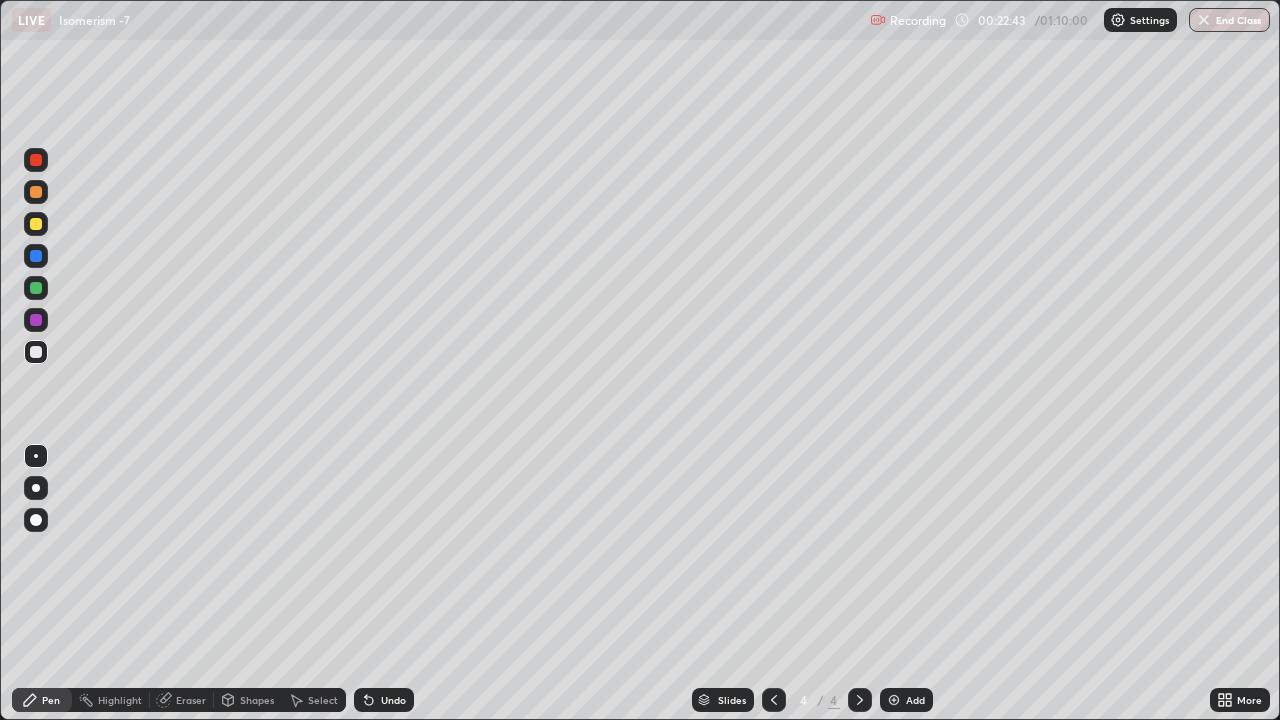 click at bounding box center (36, 224) 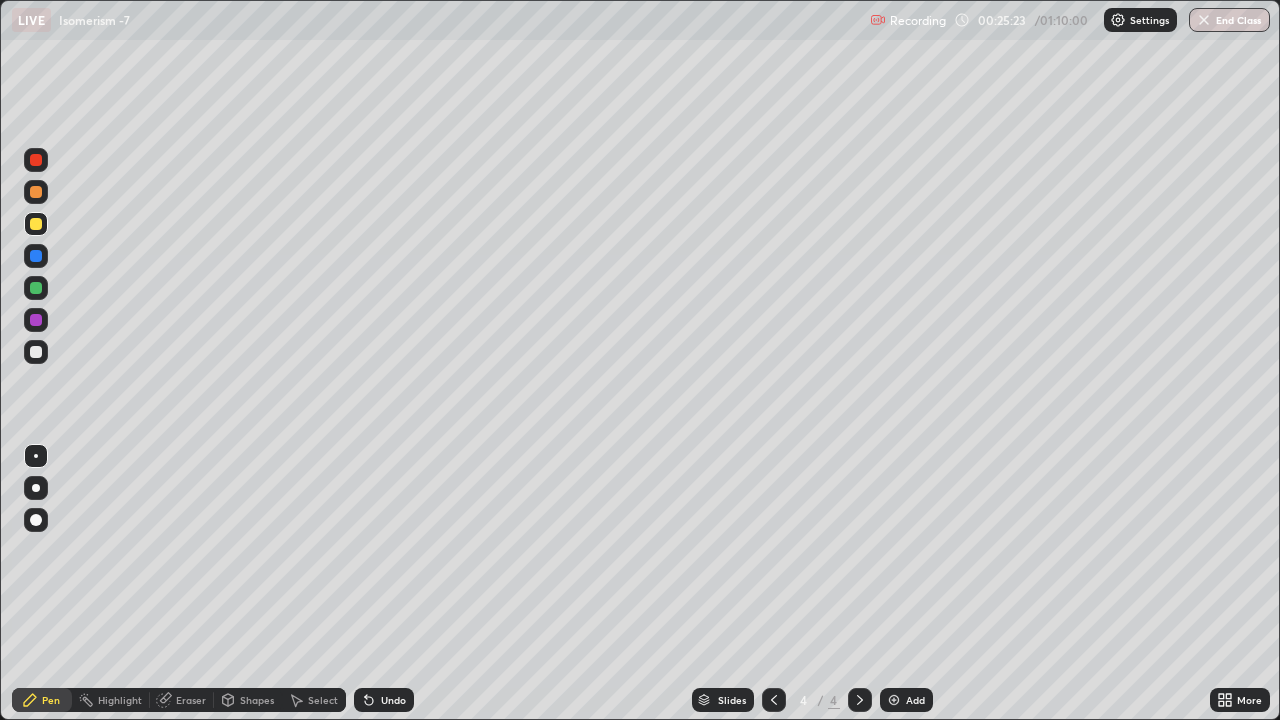 click at bounding box center [894, 700] 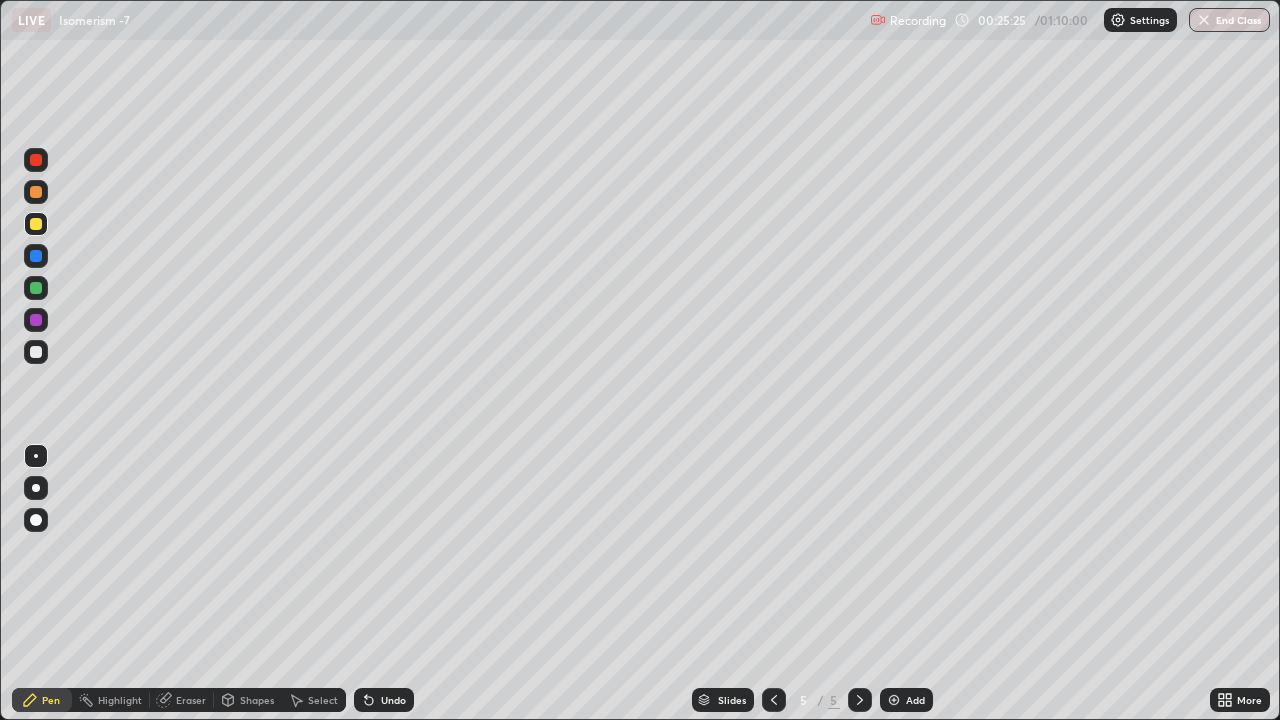 click at bounding box center [36, 352] 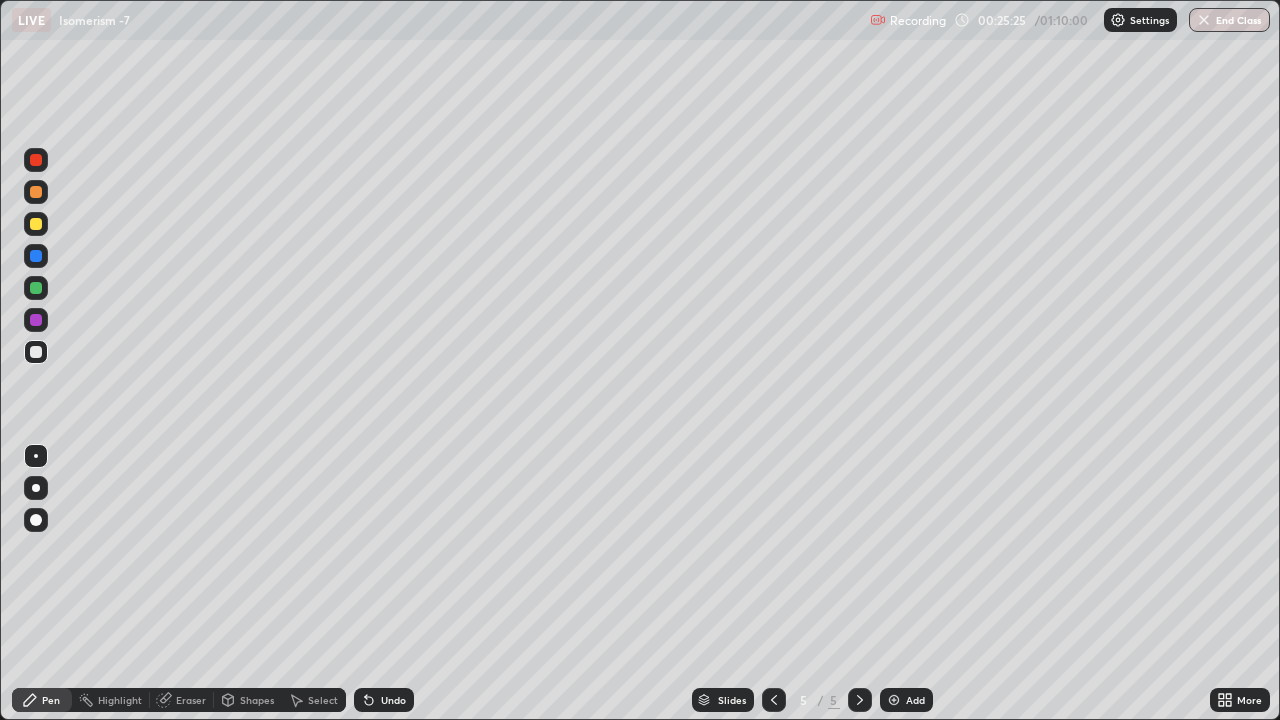 click at bounding box center (36, 488) 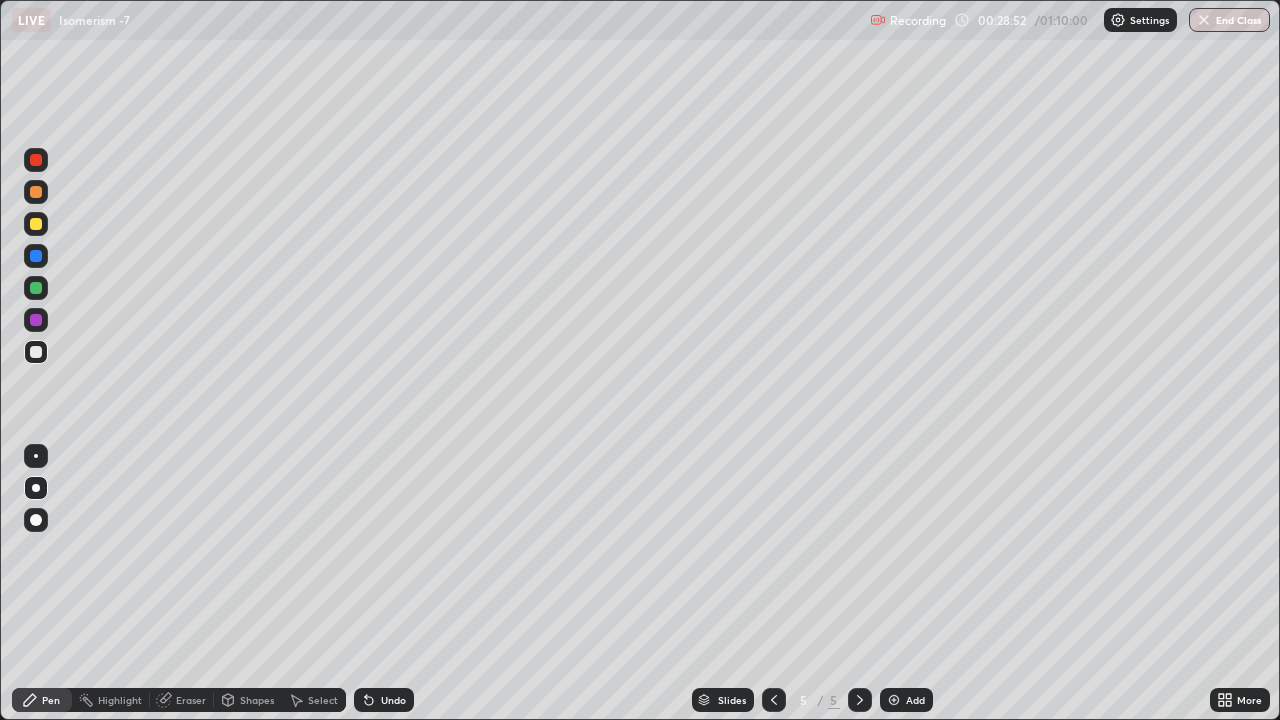 click at bounding box center [36, 288] 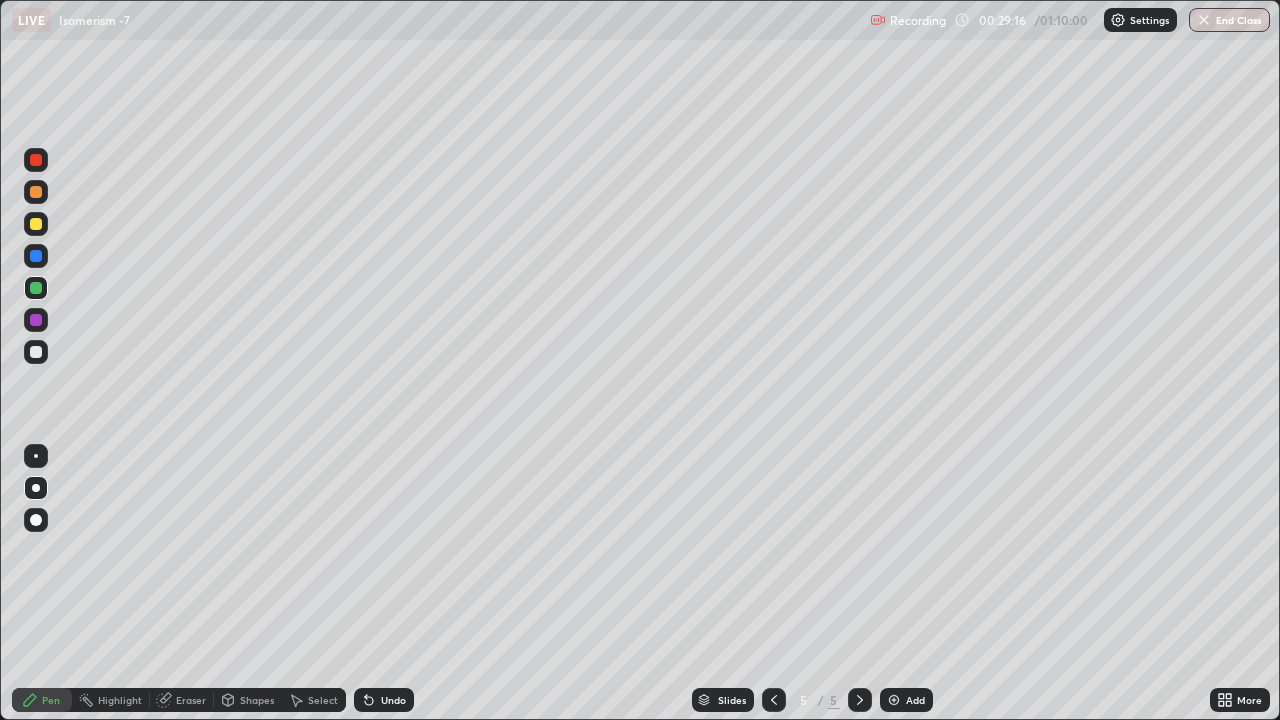 click at bounding box center (36, 352) 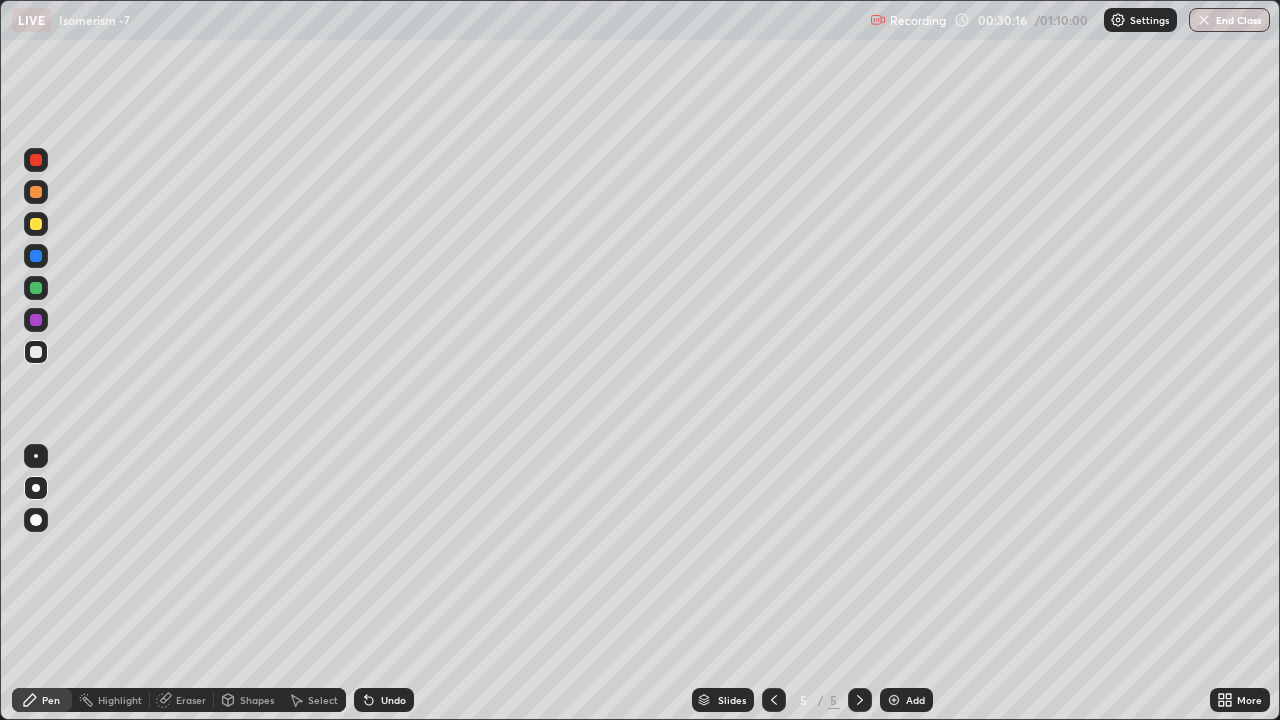 click at bounding box center [36, 288] 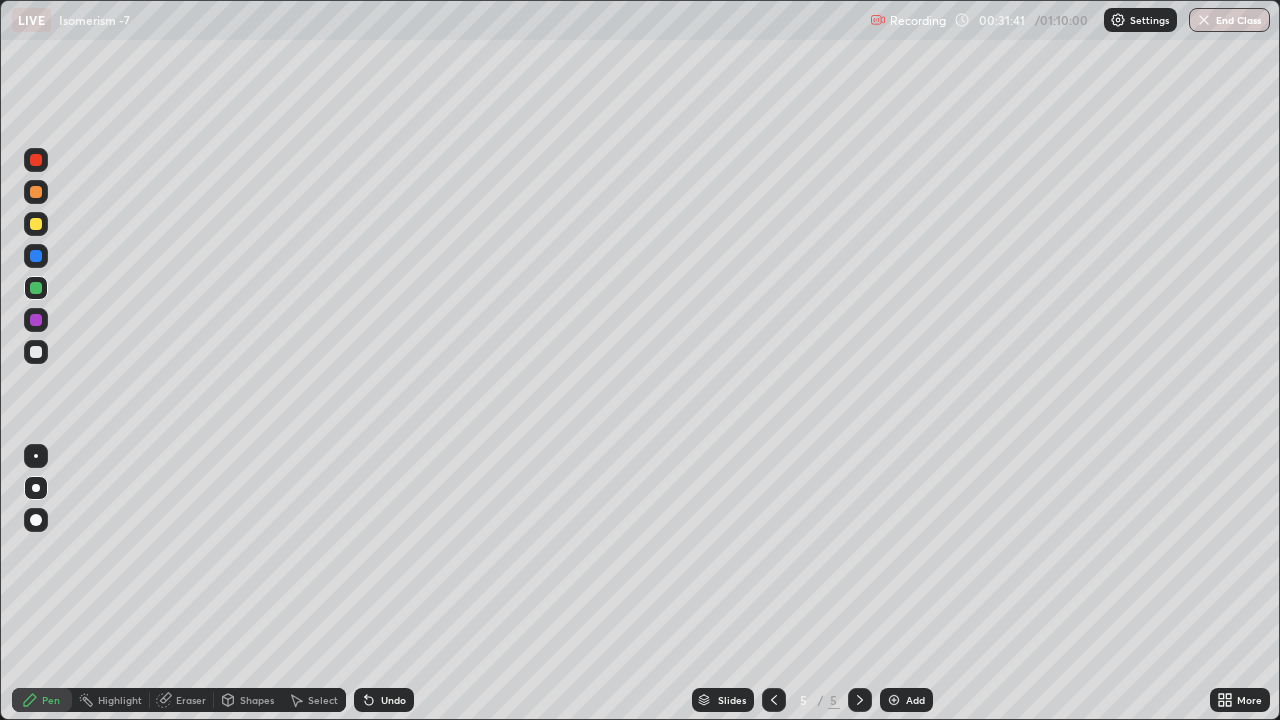 click at bounding box center [36, 352] 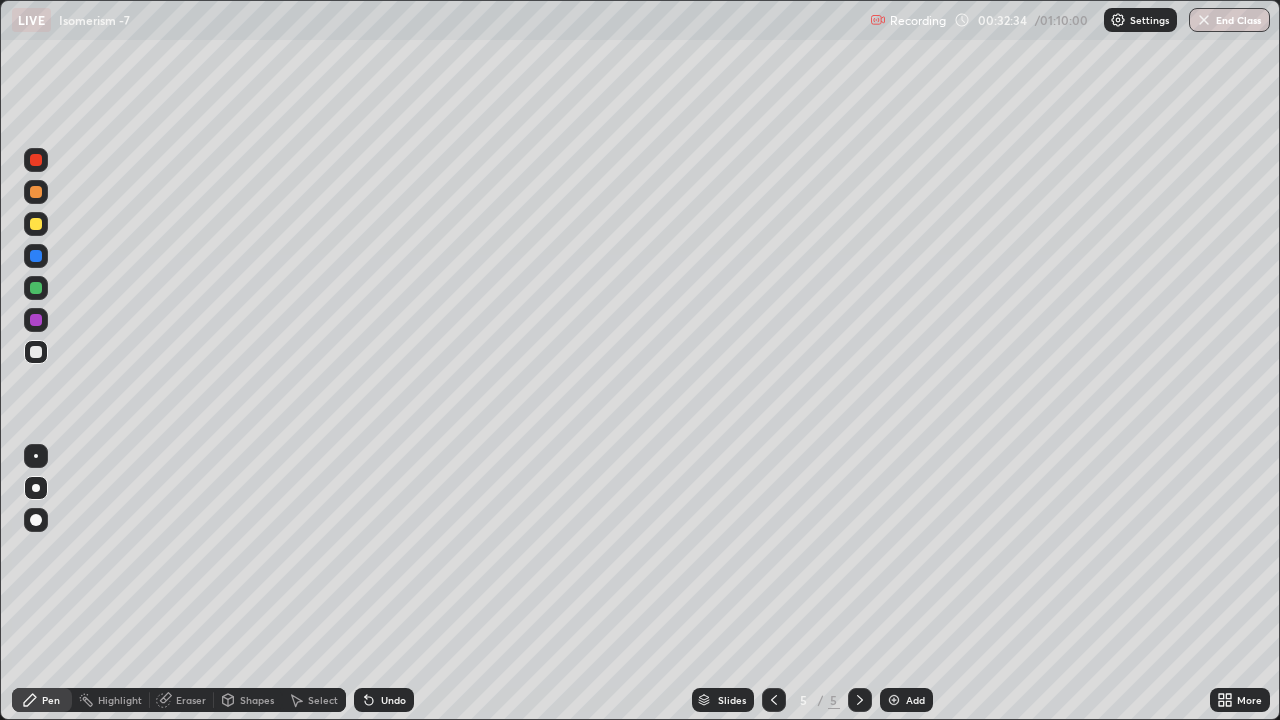 click at bounding box center (774, 700) 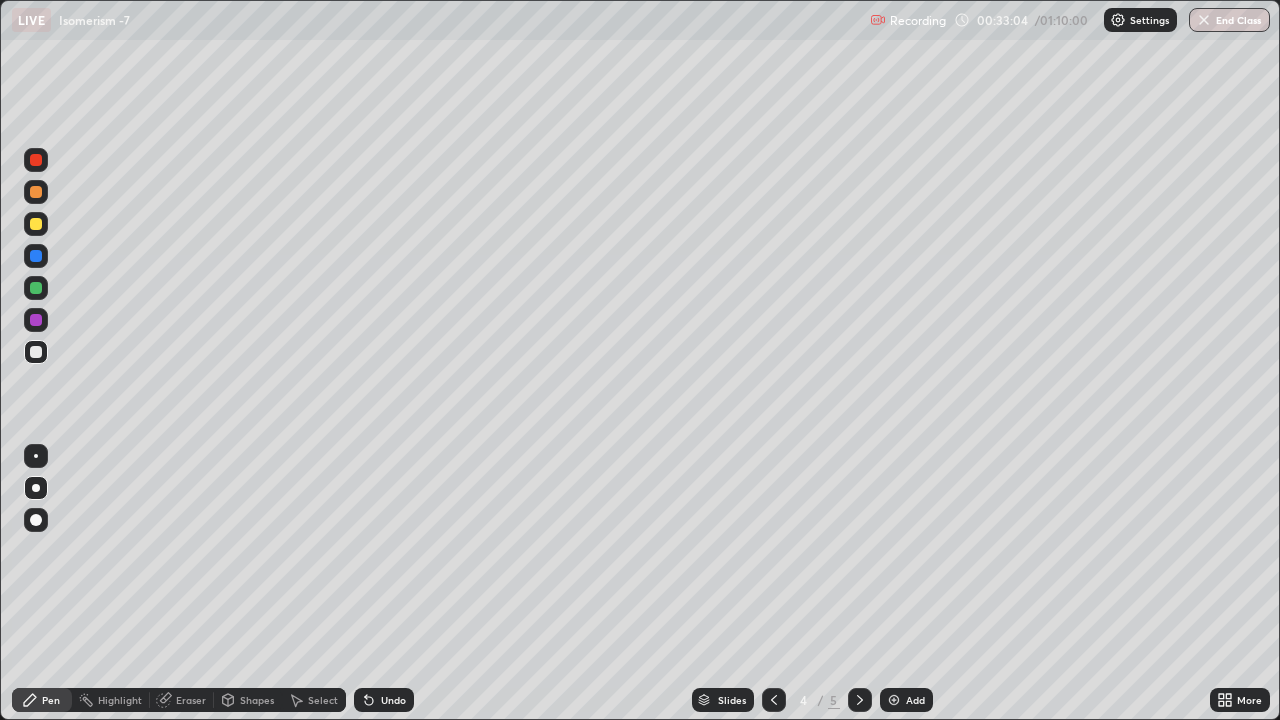 click at bounding box center (36, 288) 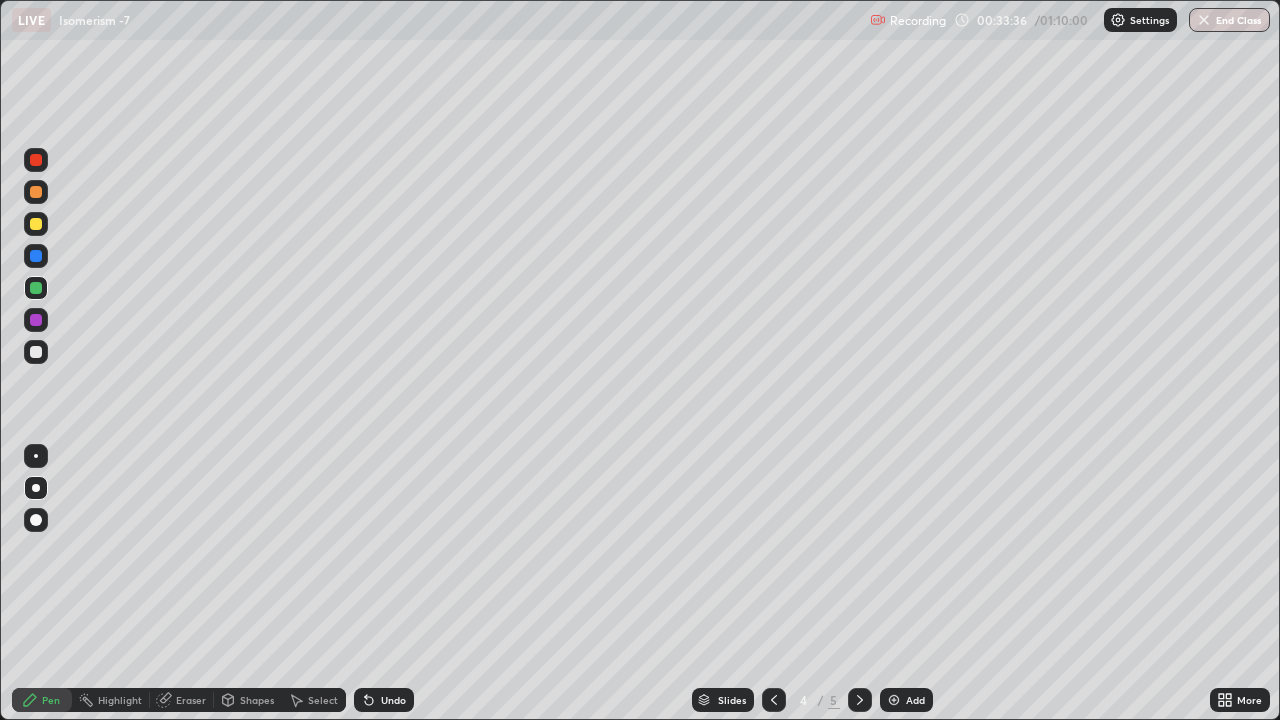 click 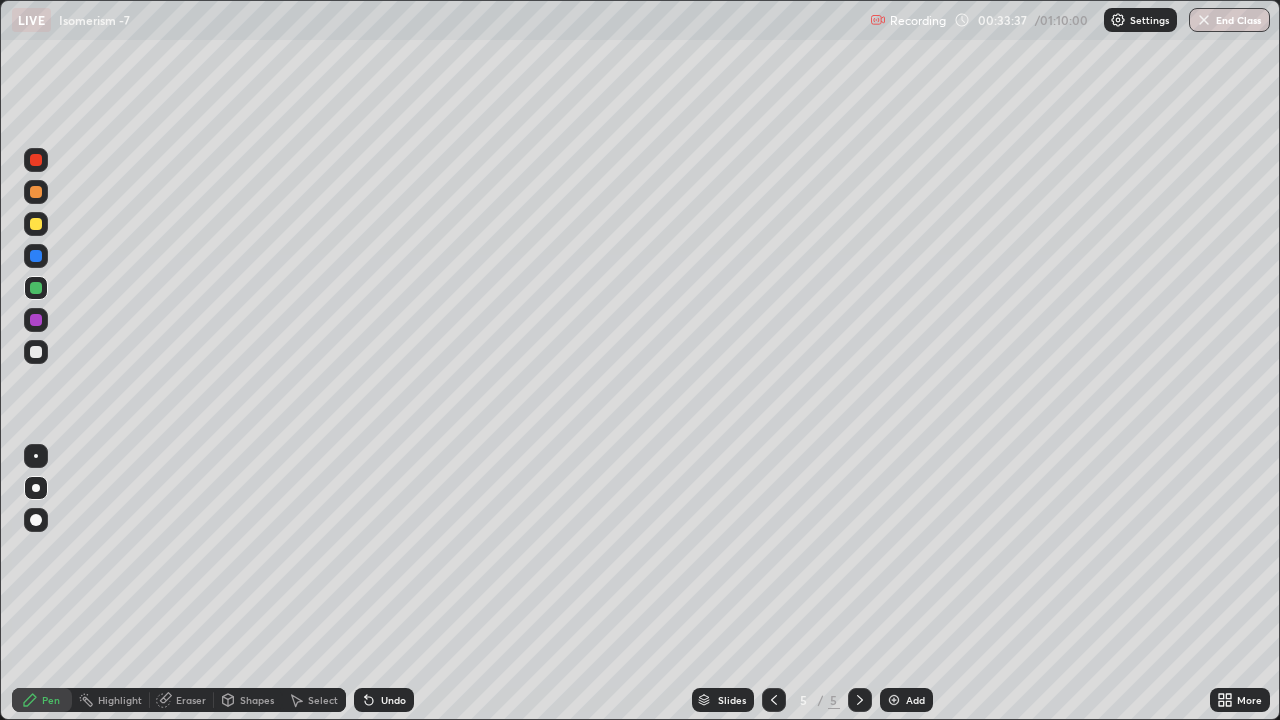 click 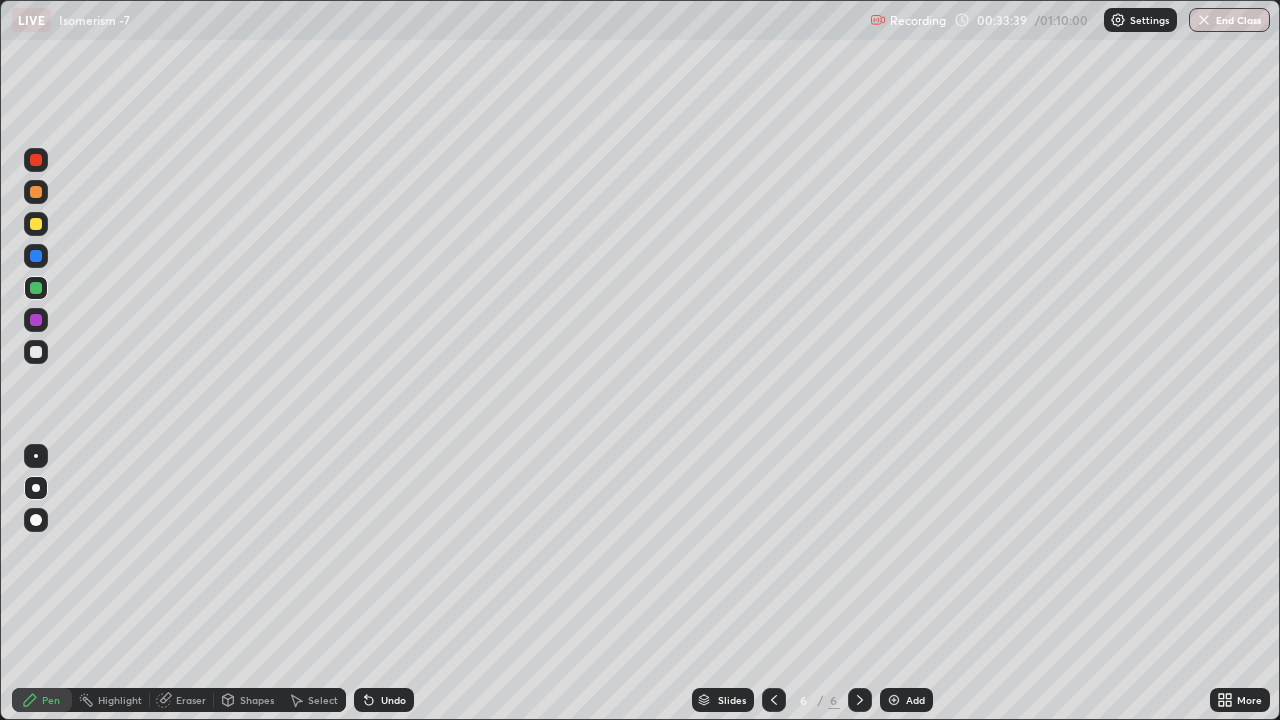 click at bounding box center [36, 352] 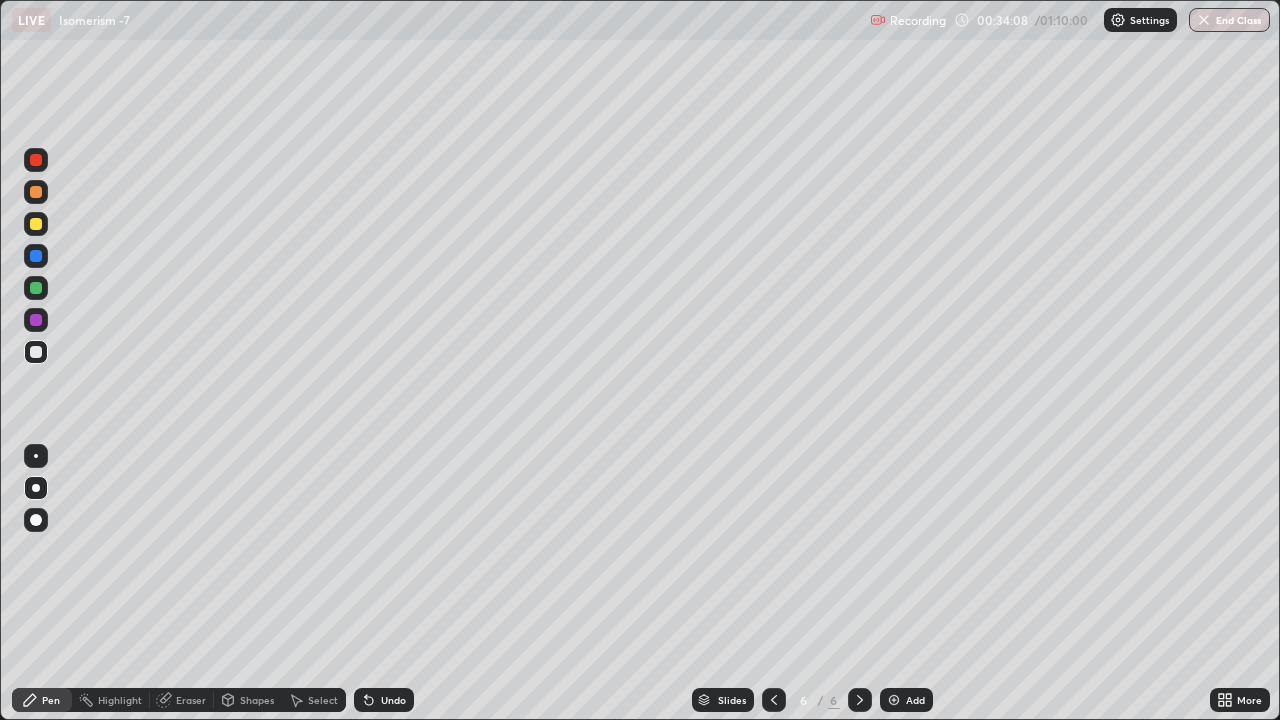 click at bounding box center (36, 224) 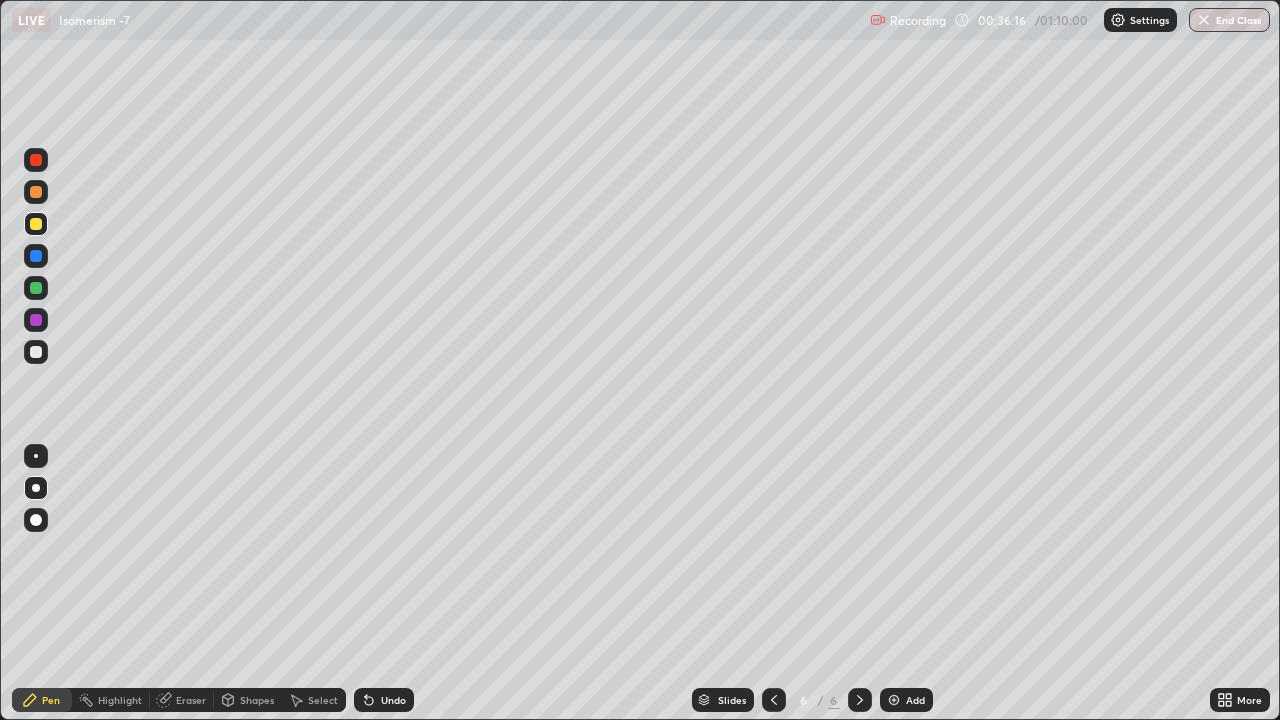 click on "Eraser" at bounding box center [191, 700] 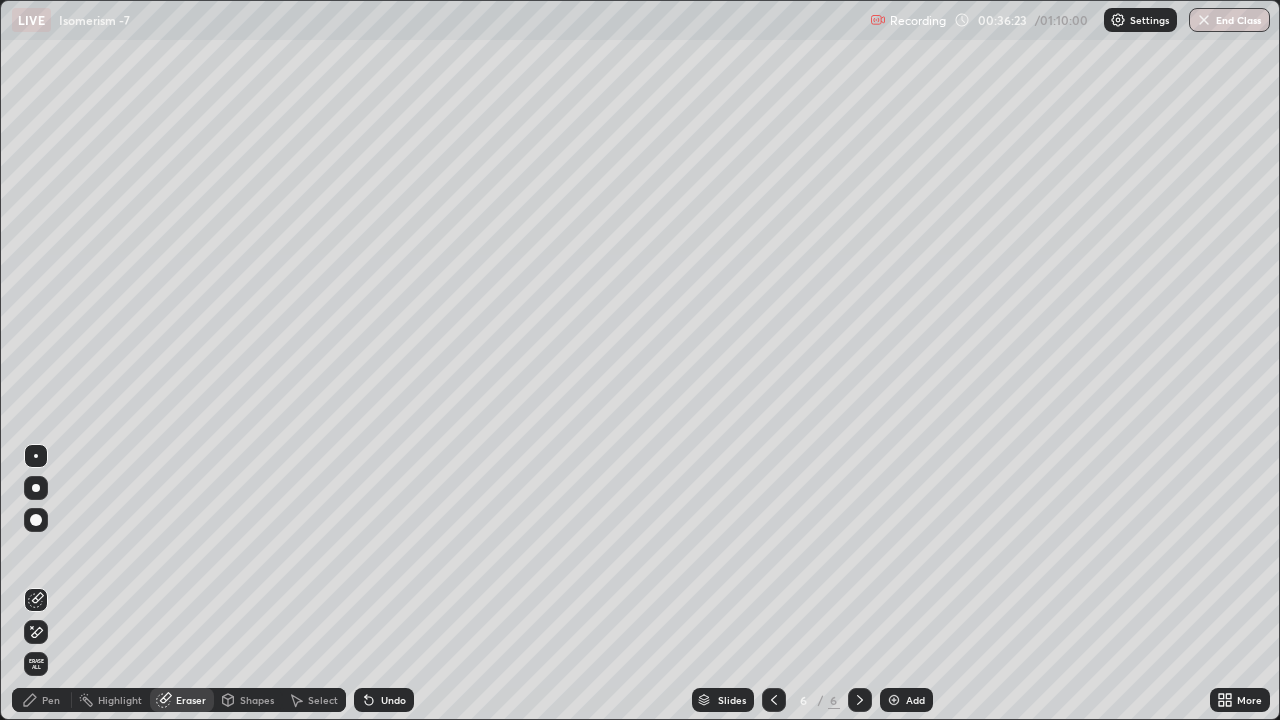 click on "Pen" at bounding box center (51, 700) 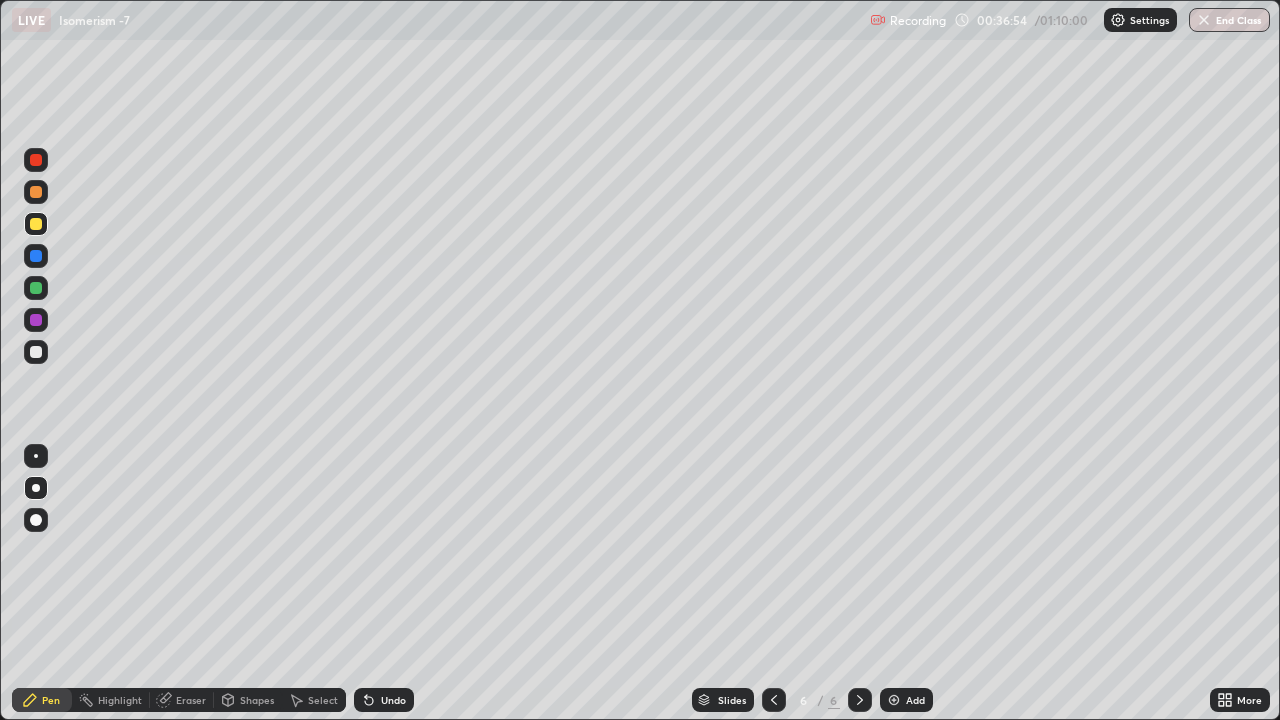 click at bounding box center (774, 700) 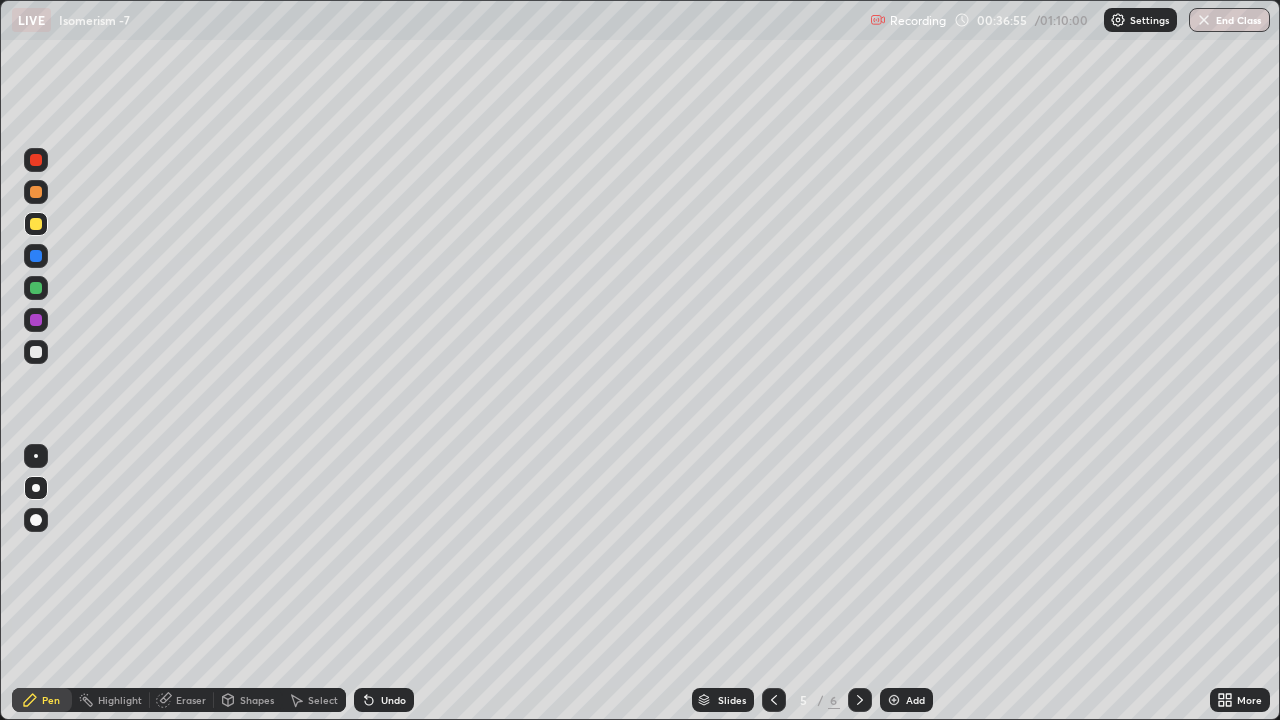 click 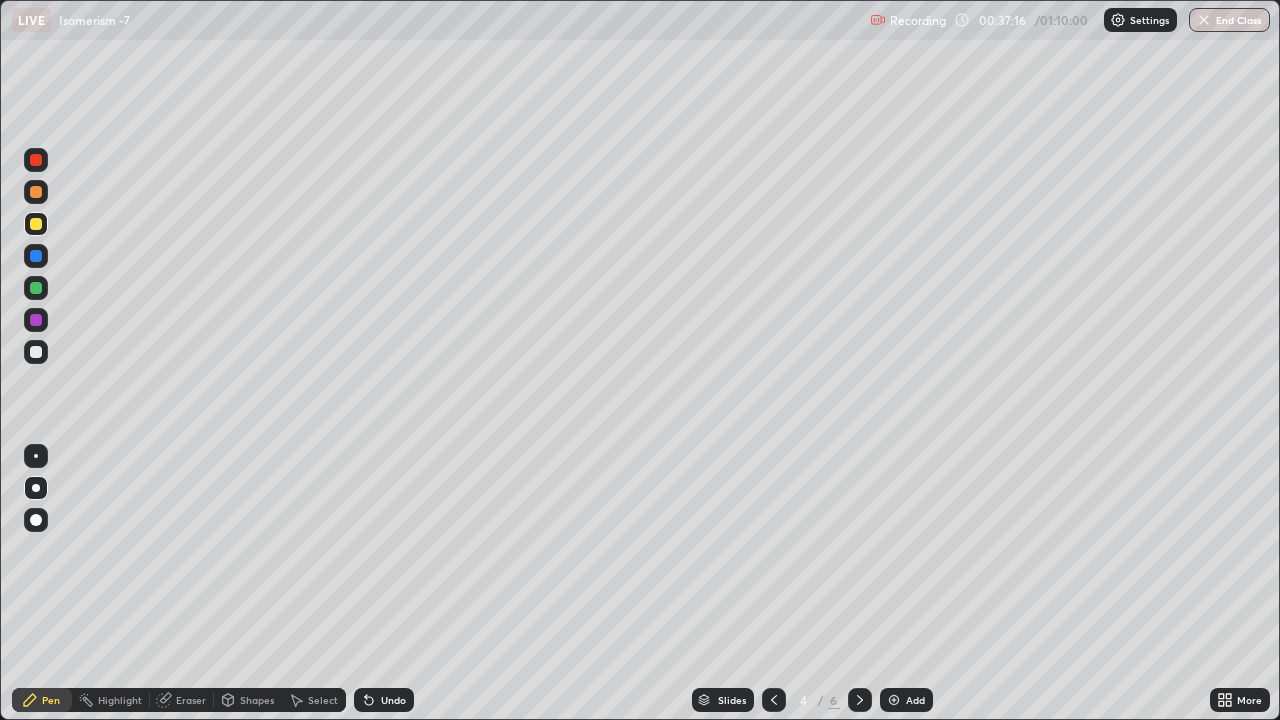click at bounding box center [36, 224] 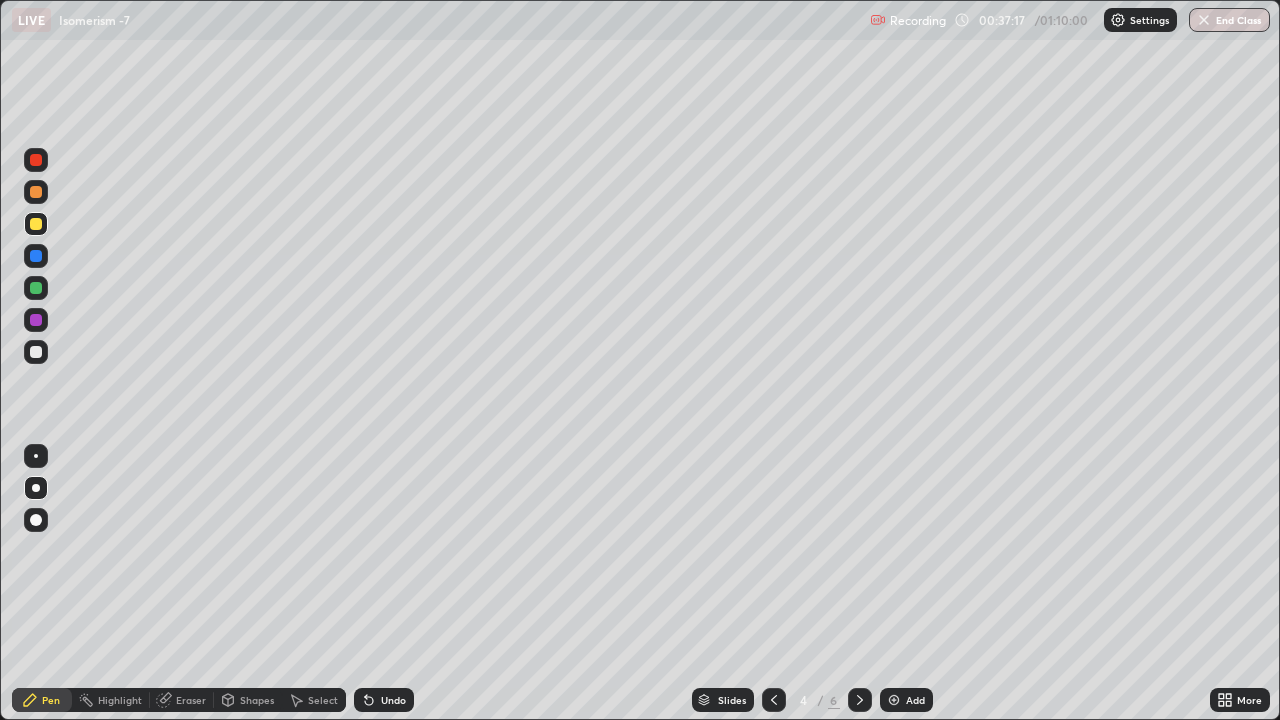 click at bounding box center [36, 456] 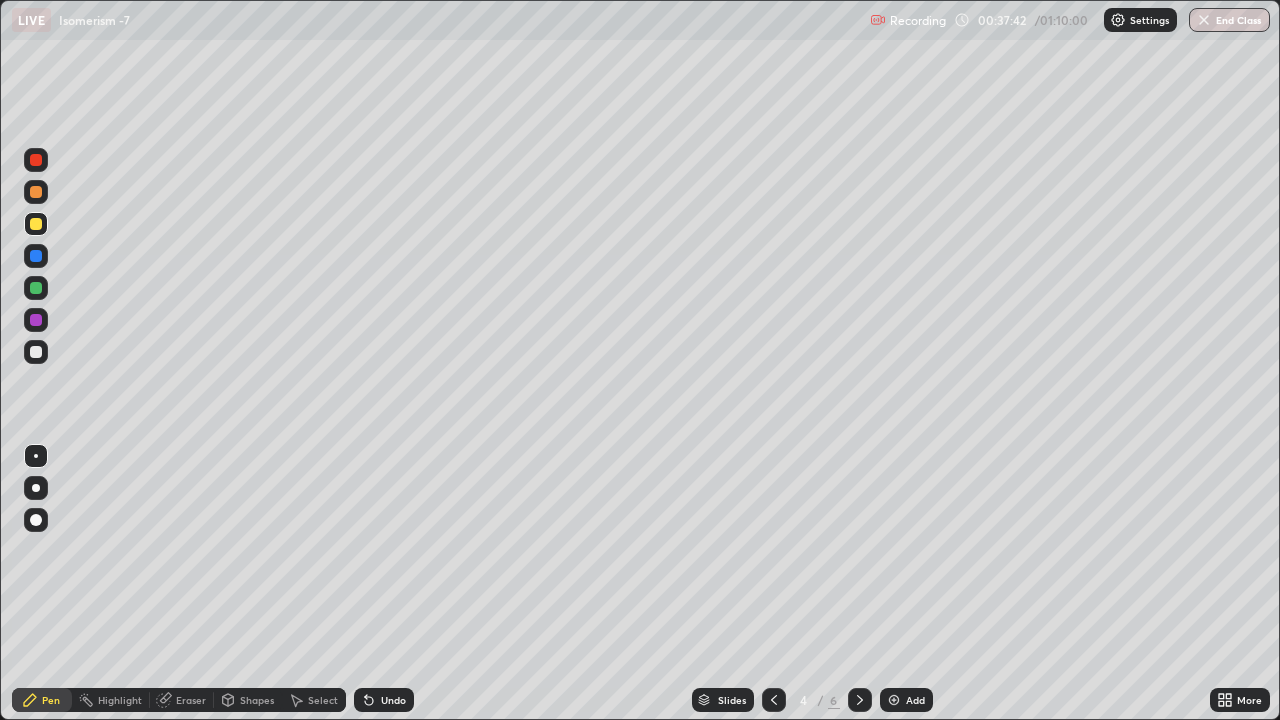 click at bounding box center (36, 352) 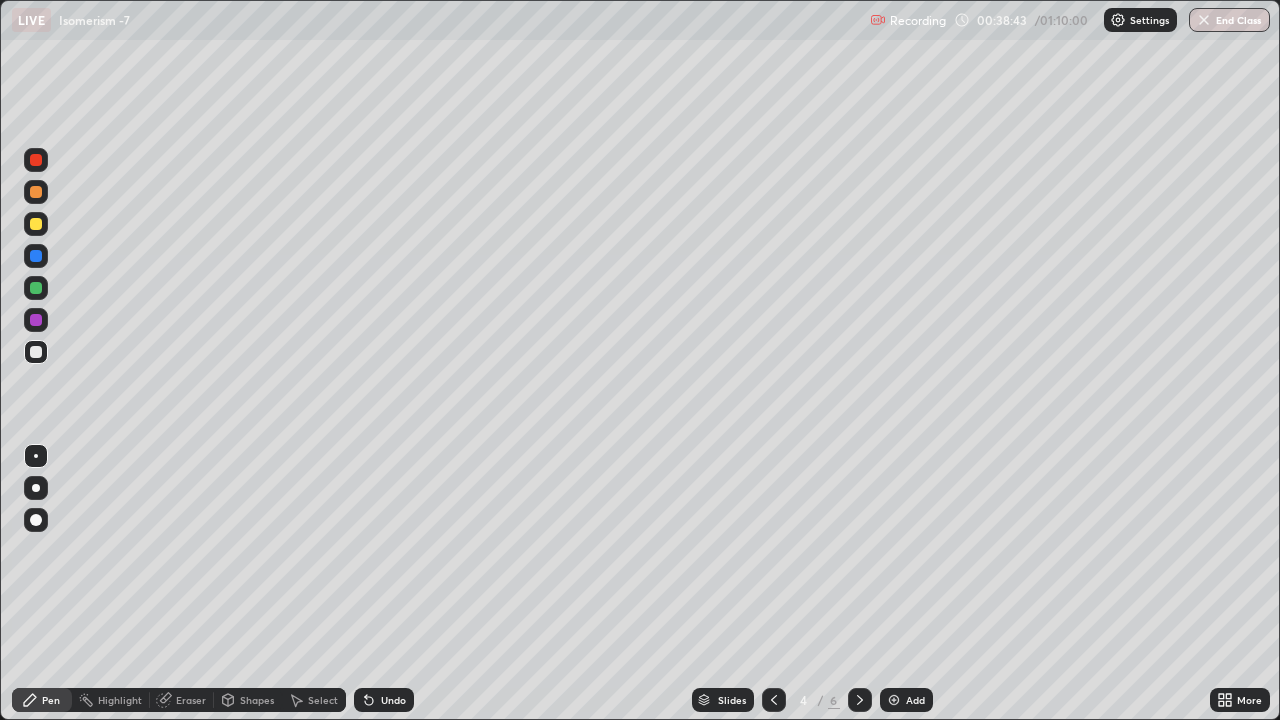 click 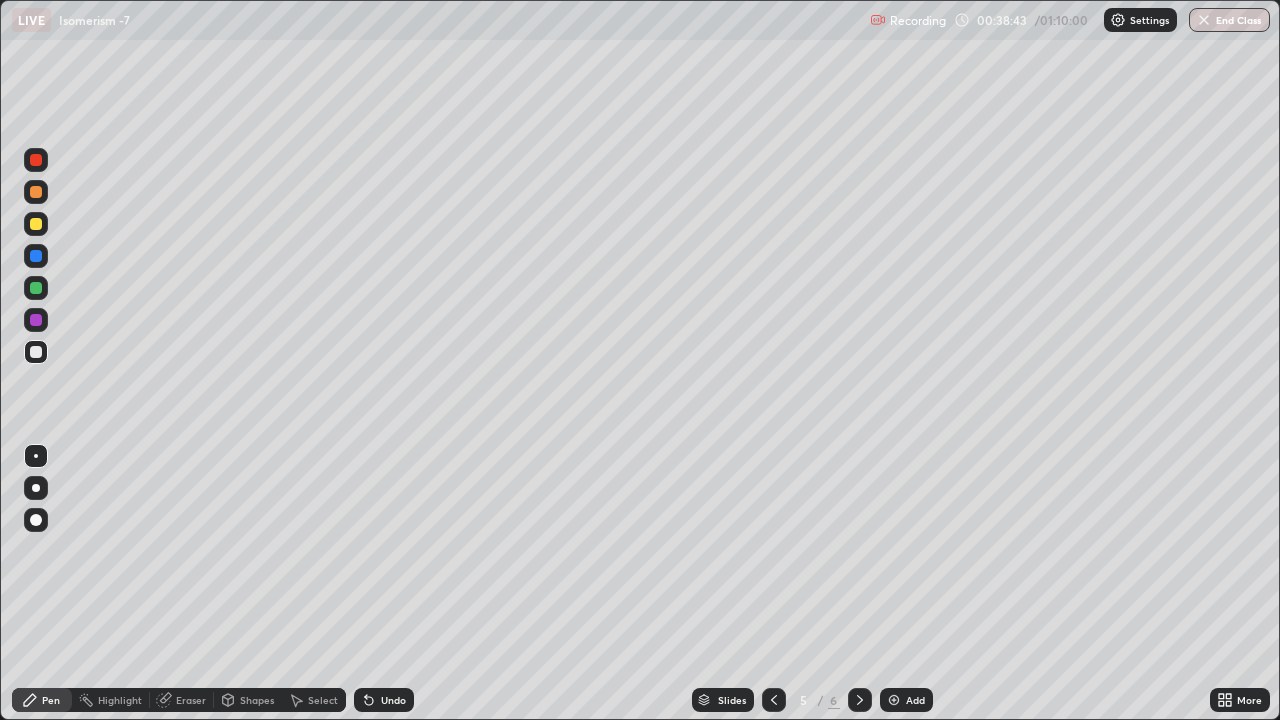 click 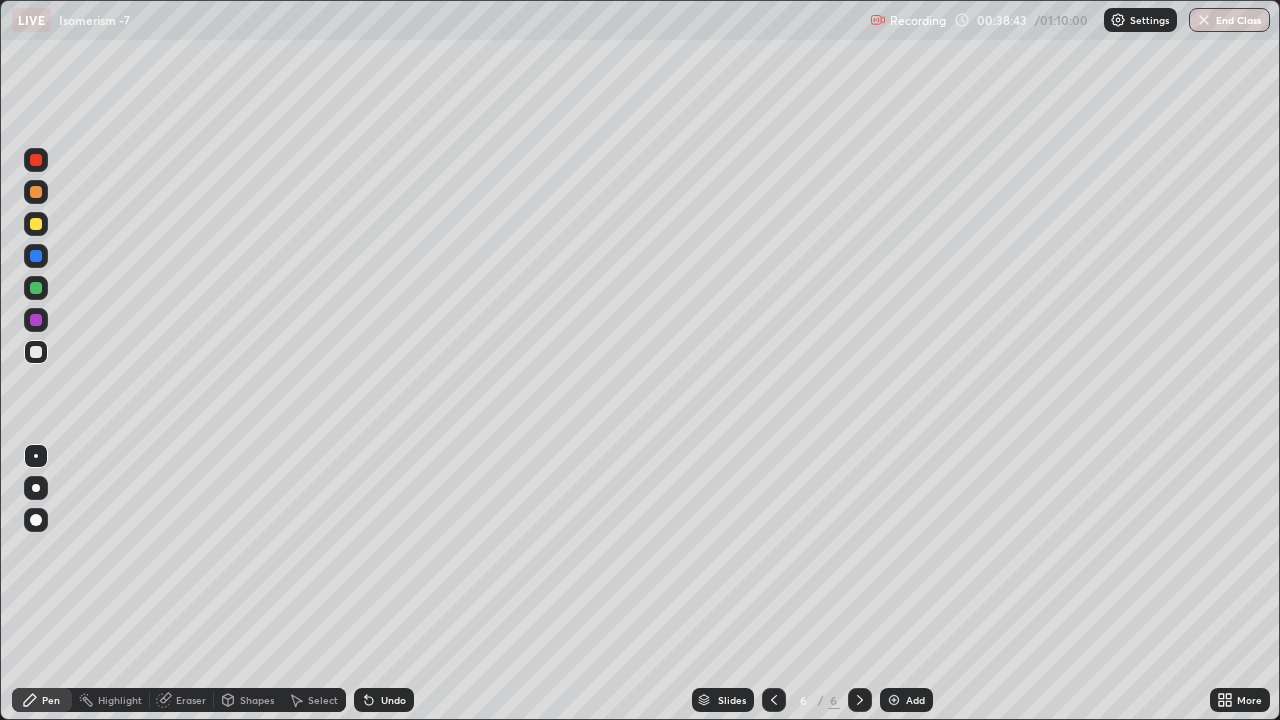 click 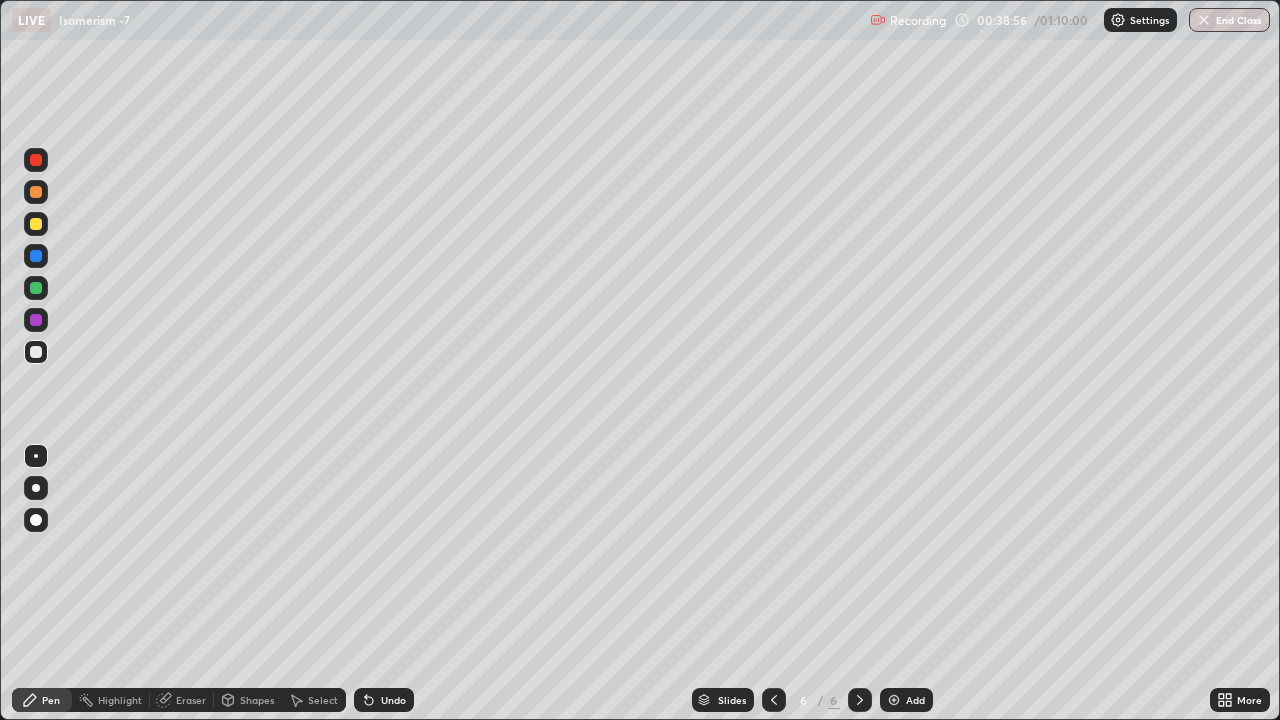 click at bounding box center [36, 352] 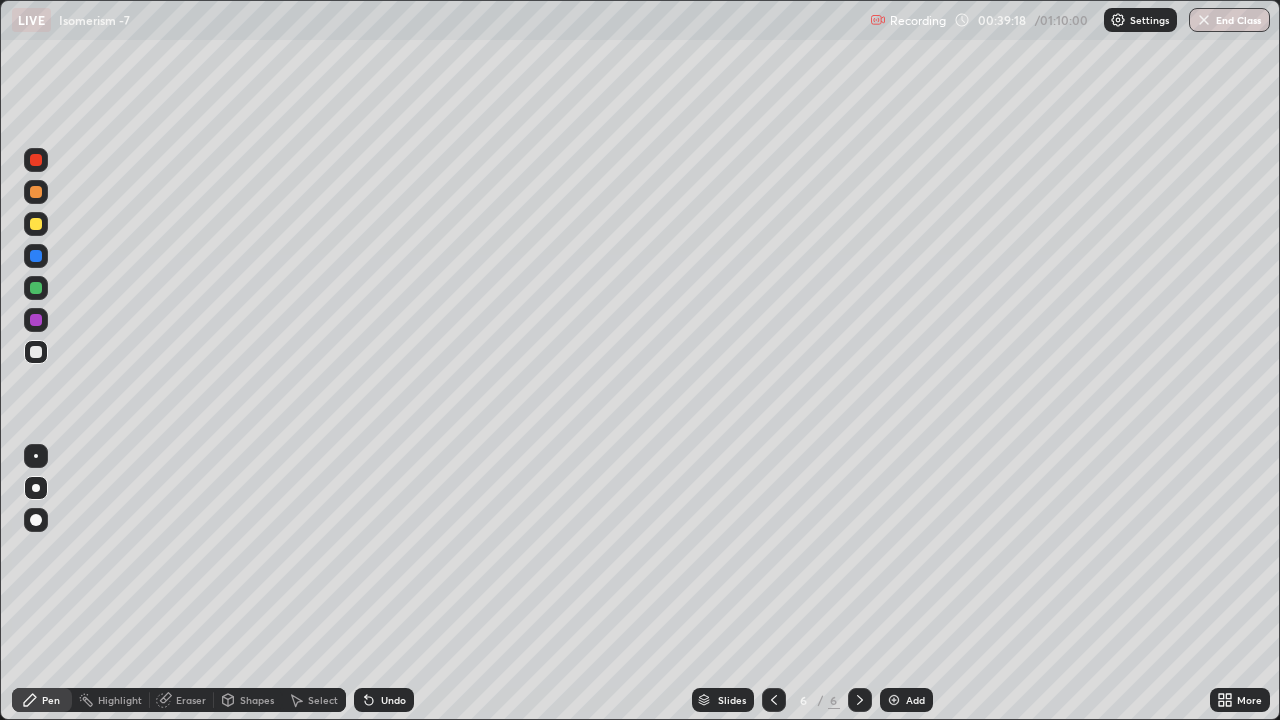 click at bounding box center [36, 224] 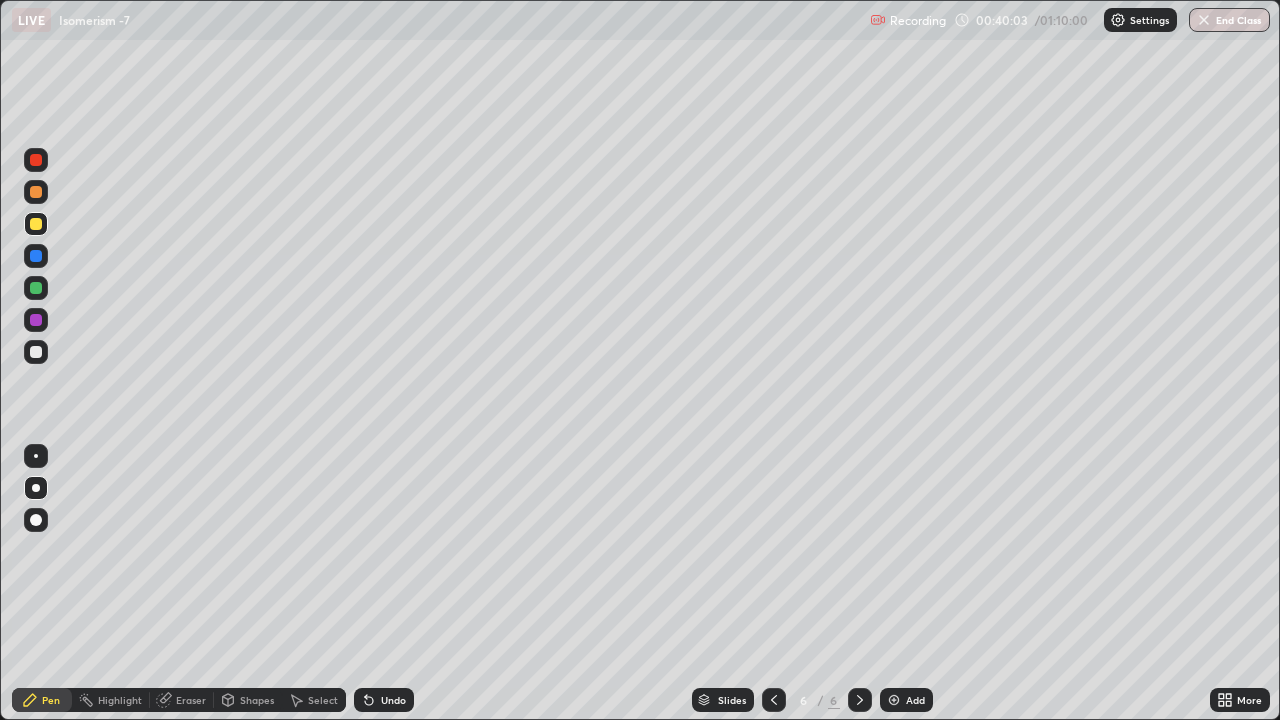 click on "Eraser" at bounding box center (191, 700) 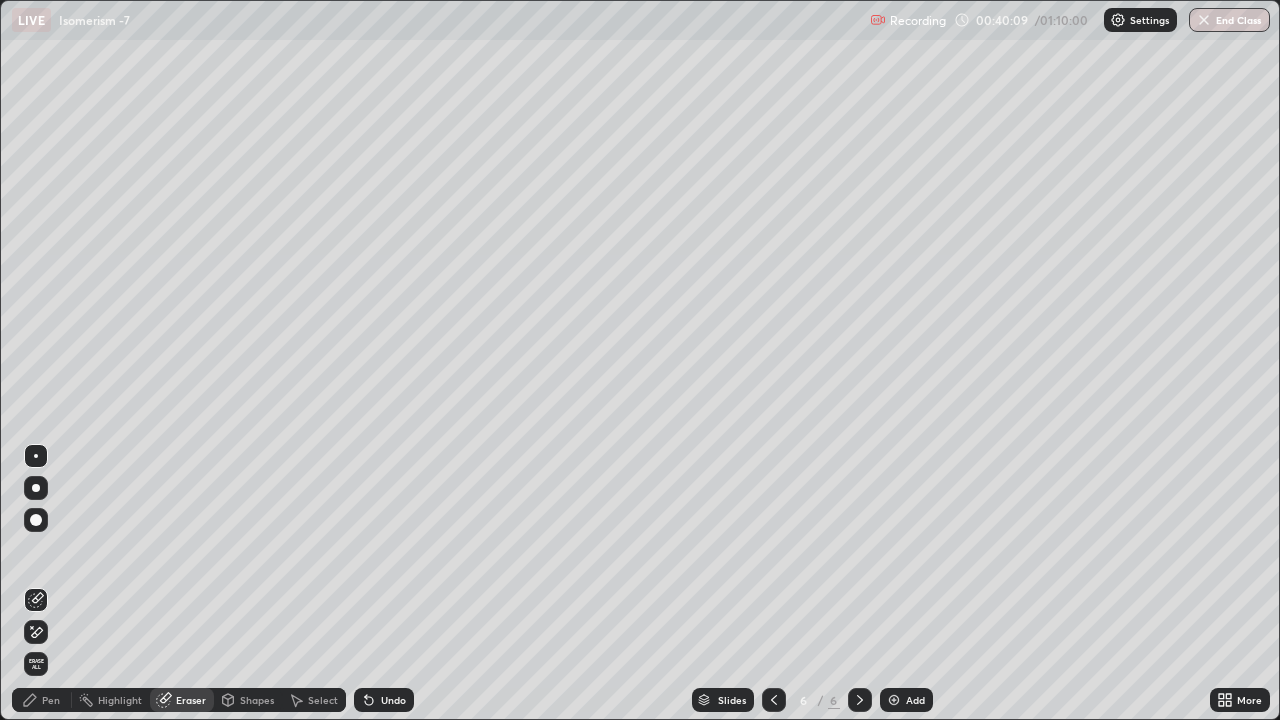 click at bounding box center [36, 488] 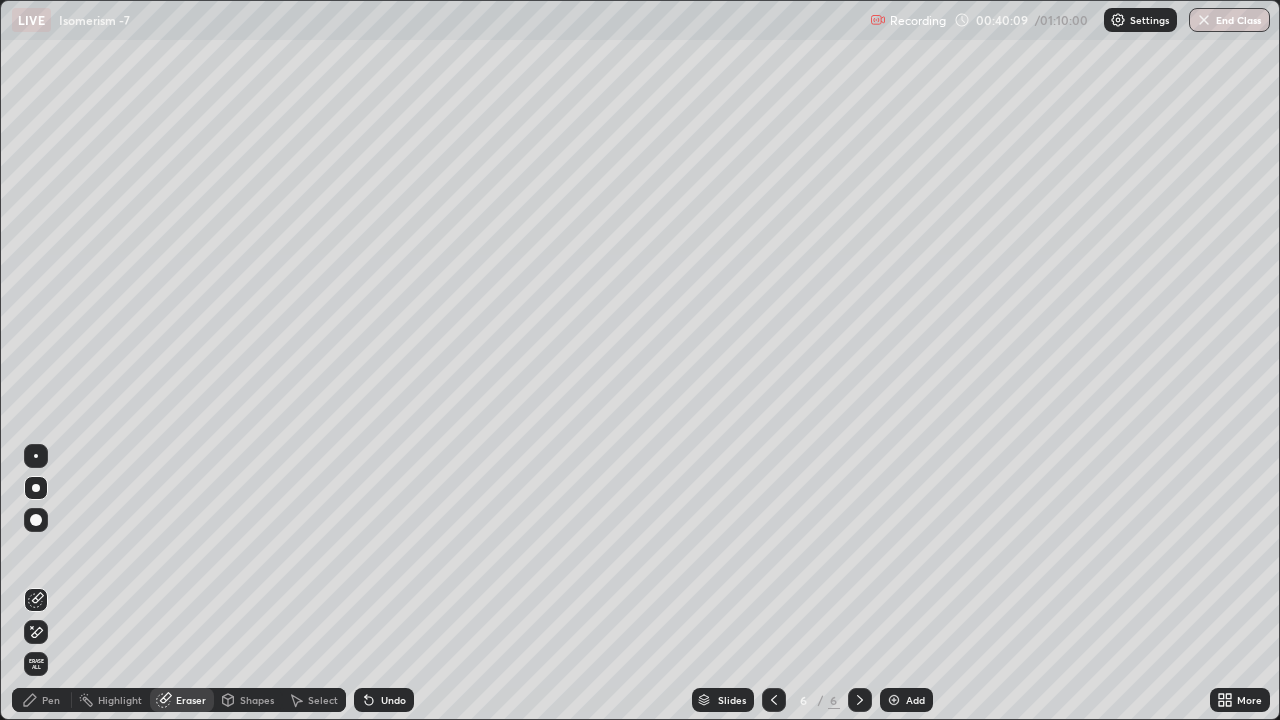 click on "Pen" at bounding box center (51, 700) 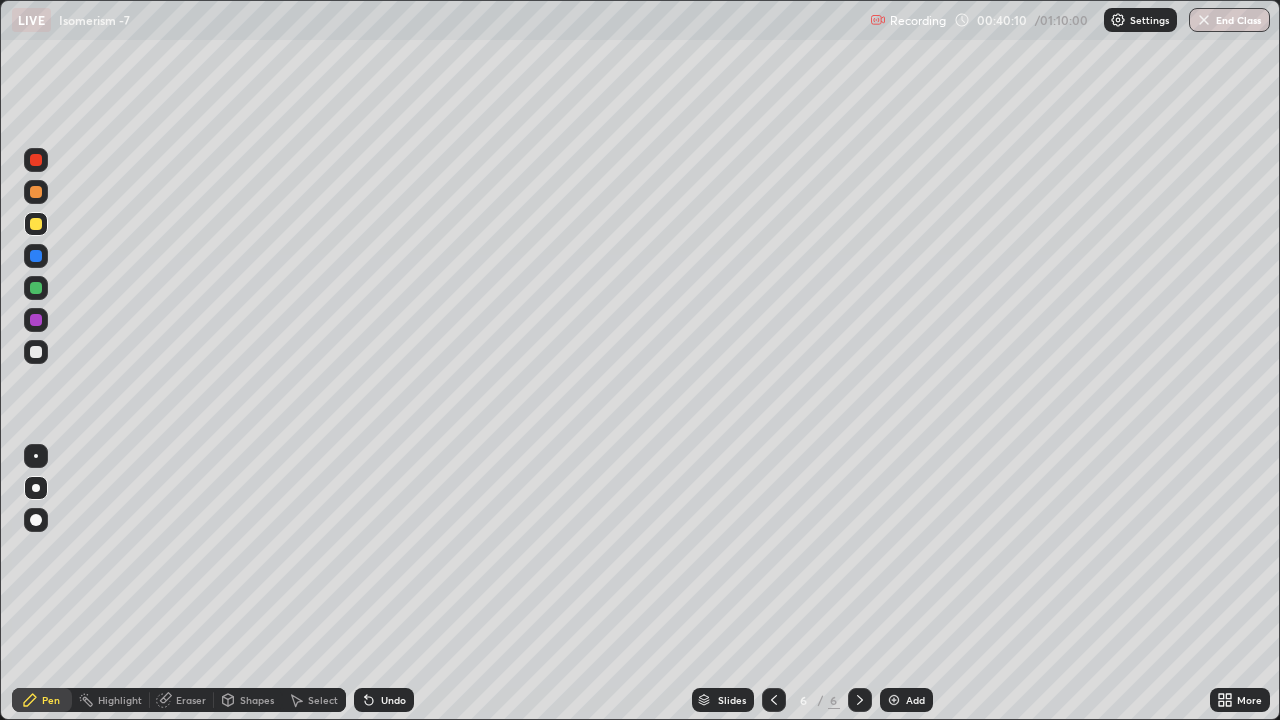 click at bounding box center (36, 352) 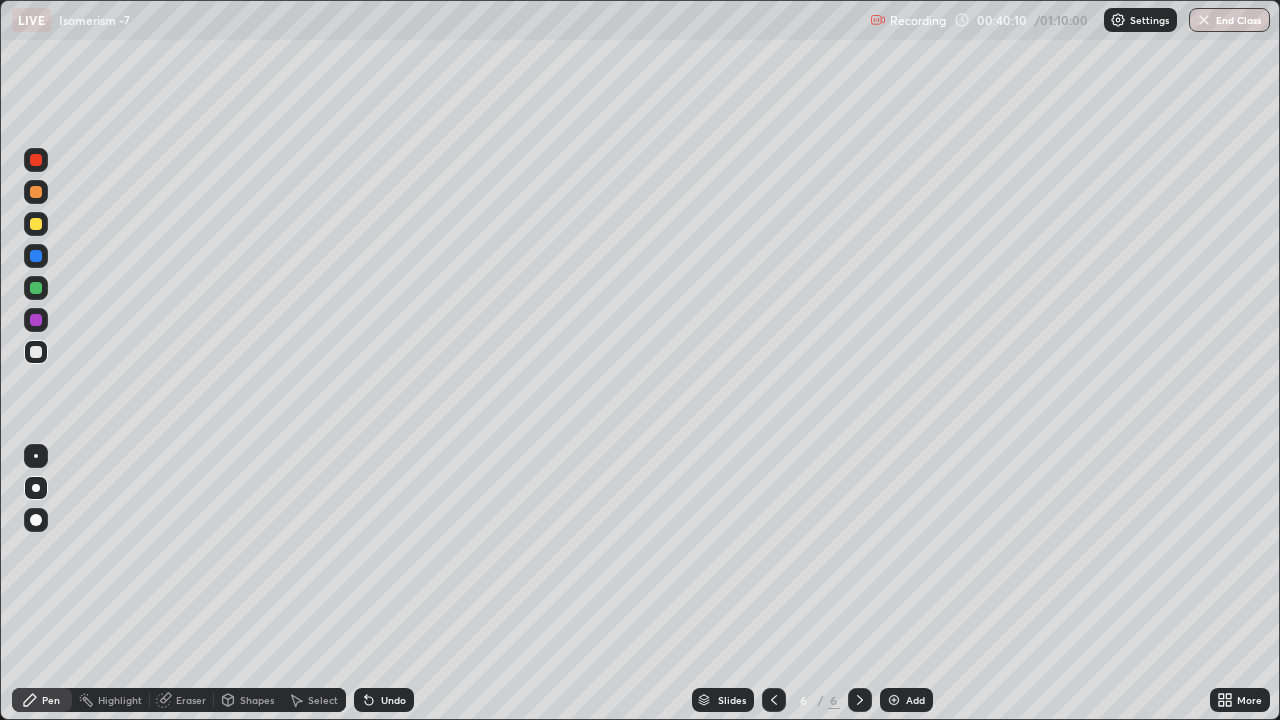 click at bounding box center [36, 456] 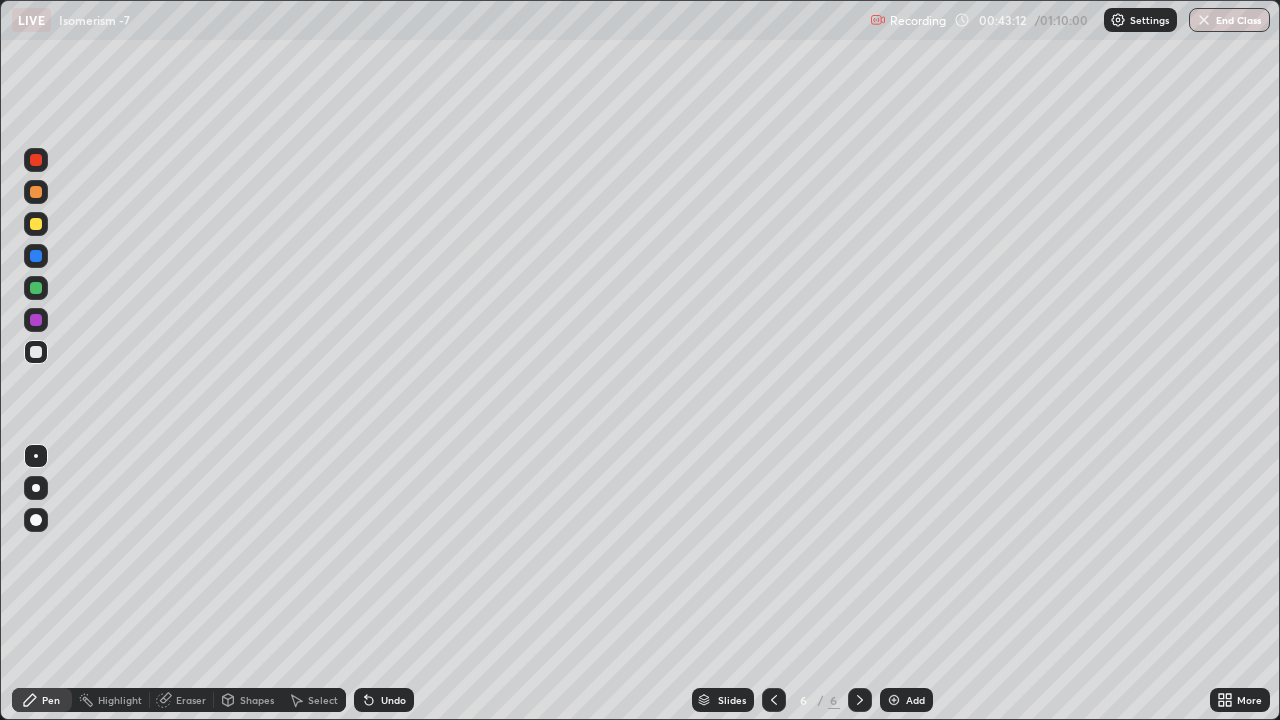 click on "Add" at bounding box center (906, 700) 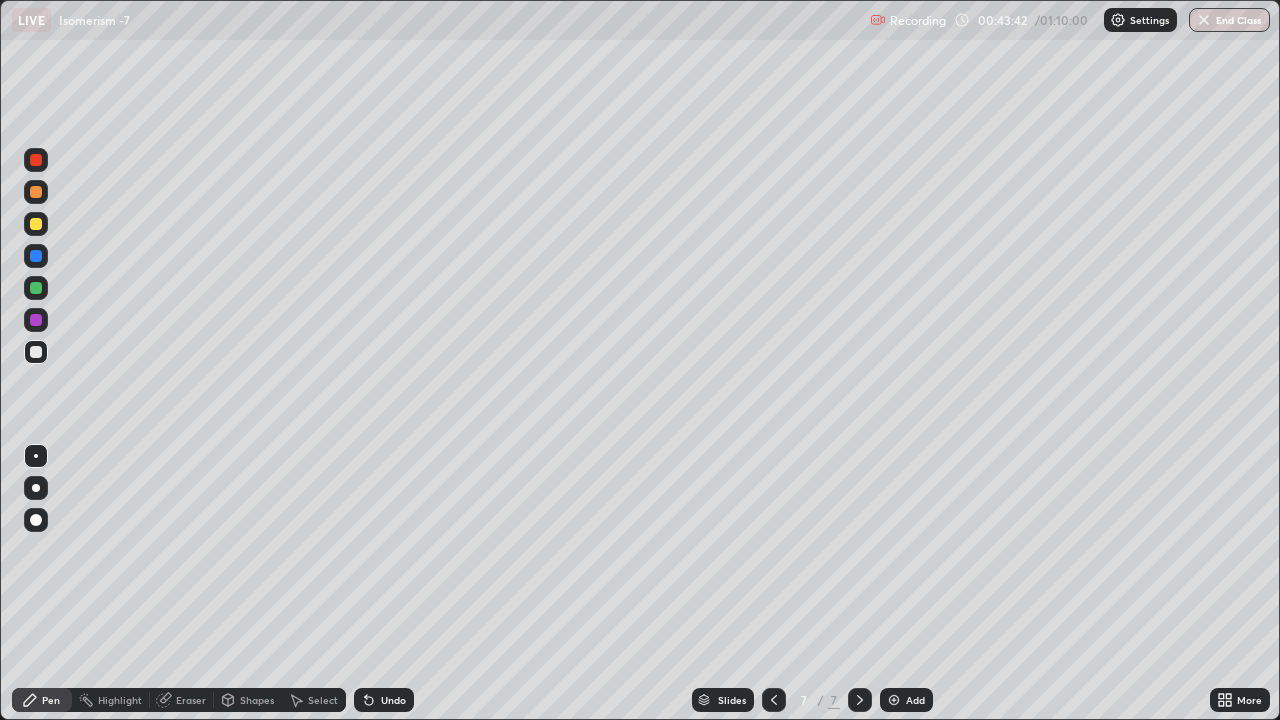 click at bounding box center (36, 224) 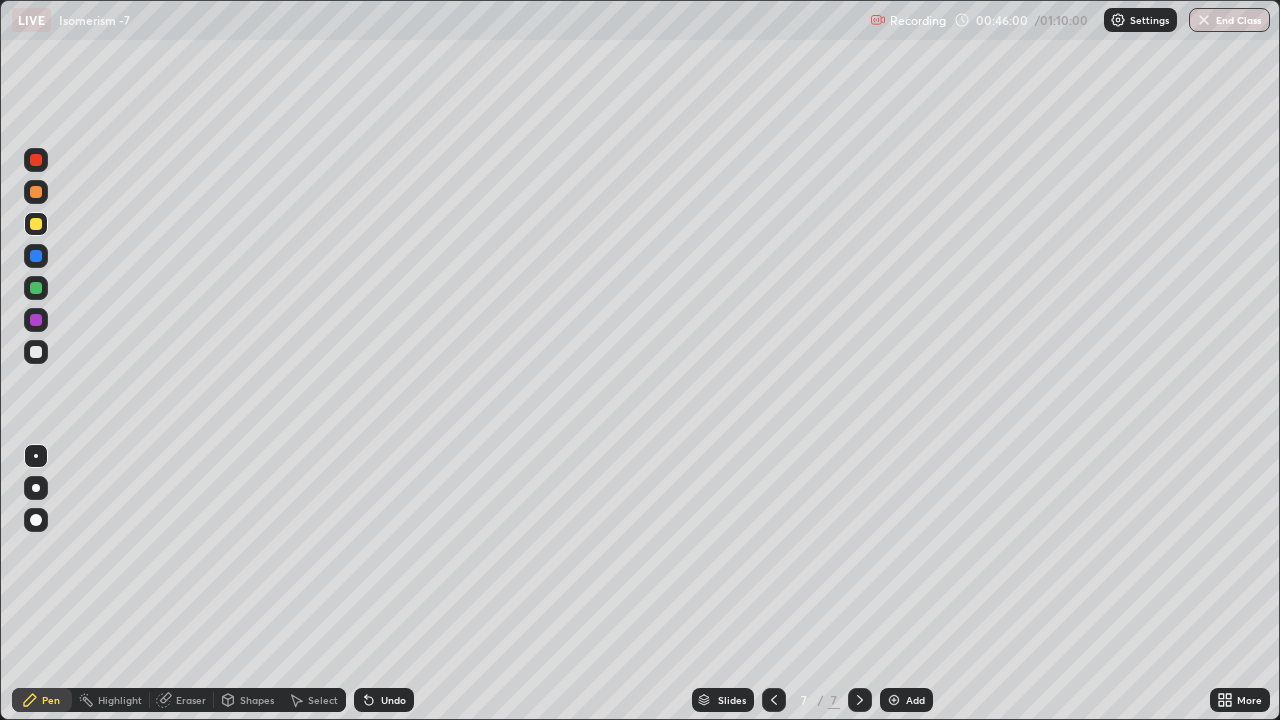 click at bounding box center (36, 352) 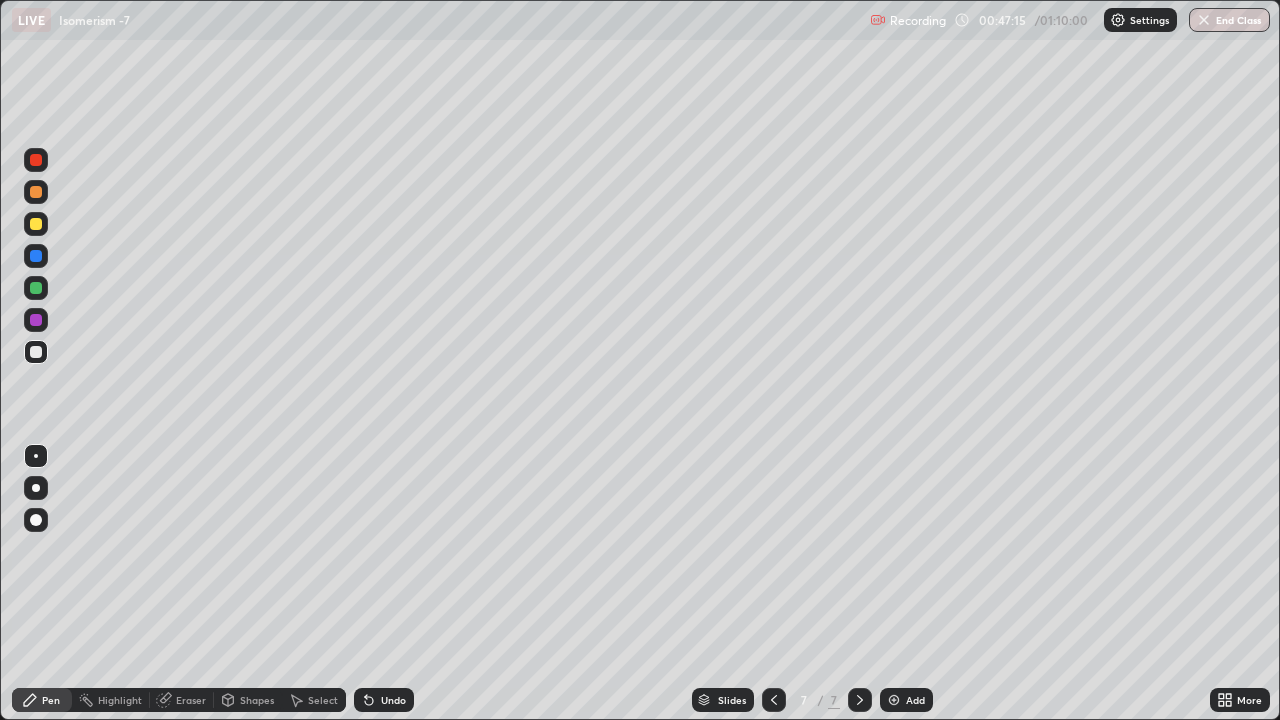 click at bounding box center (36, 224) 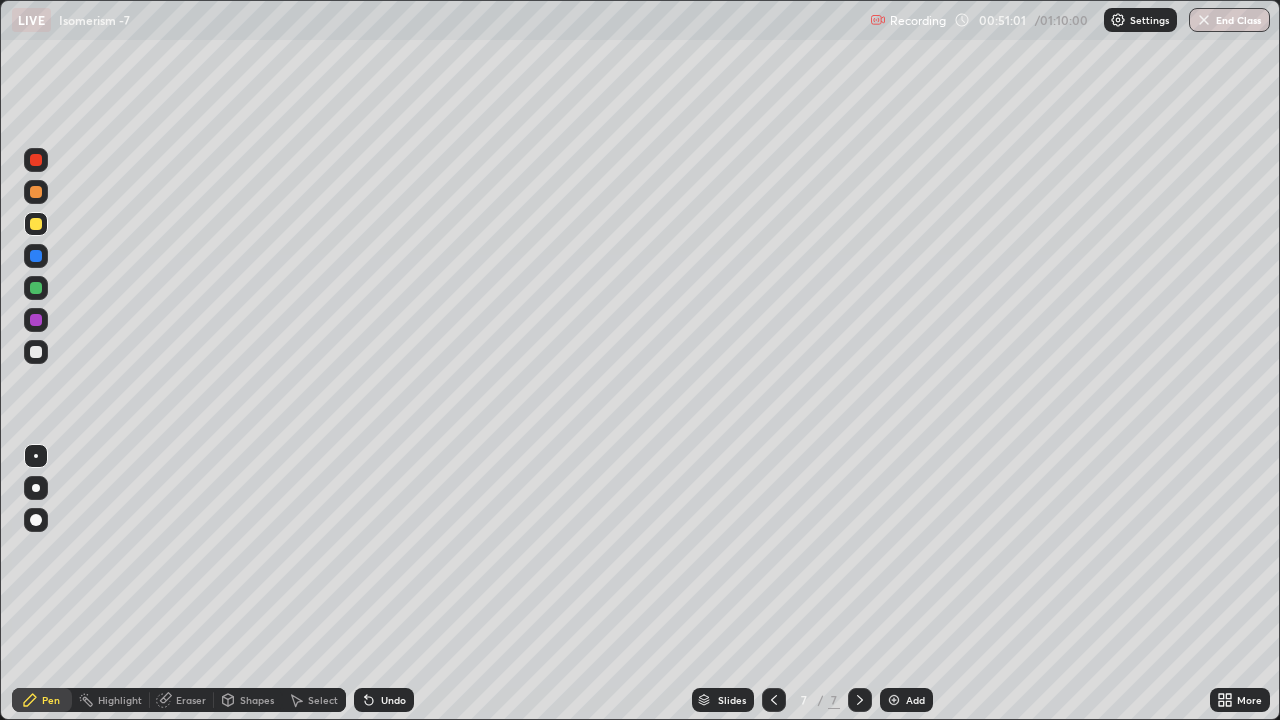 click at bounding box center (894, 700) 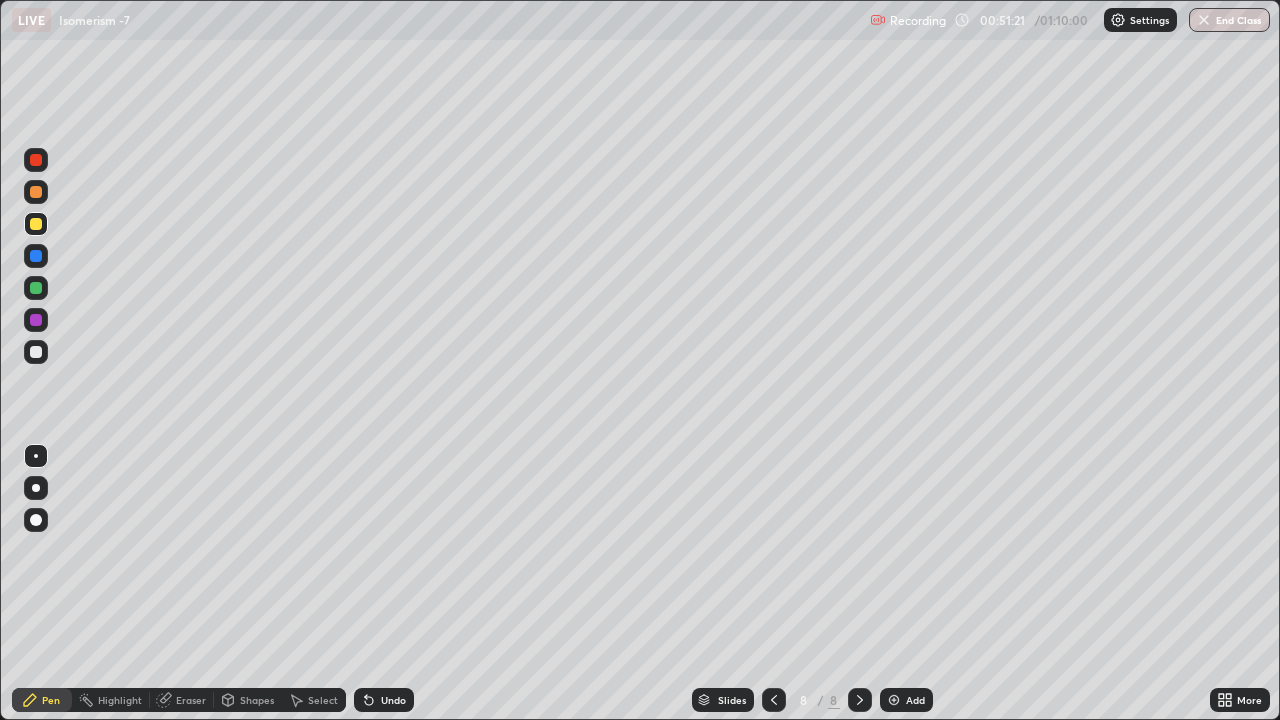 click at bounding box center (36, 352) 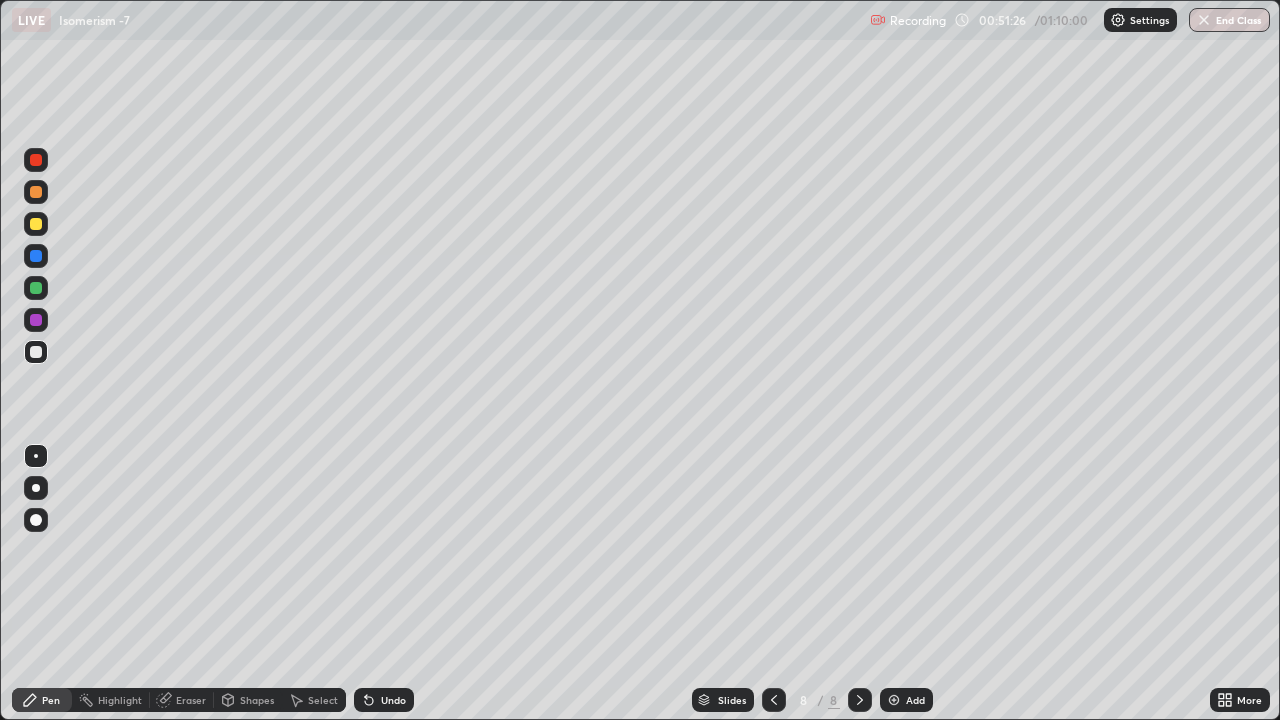 click at bounding box center [36, 288] 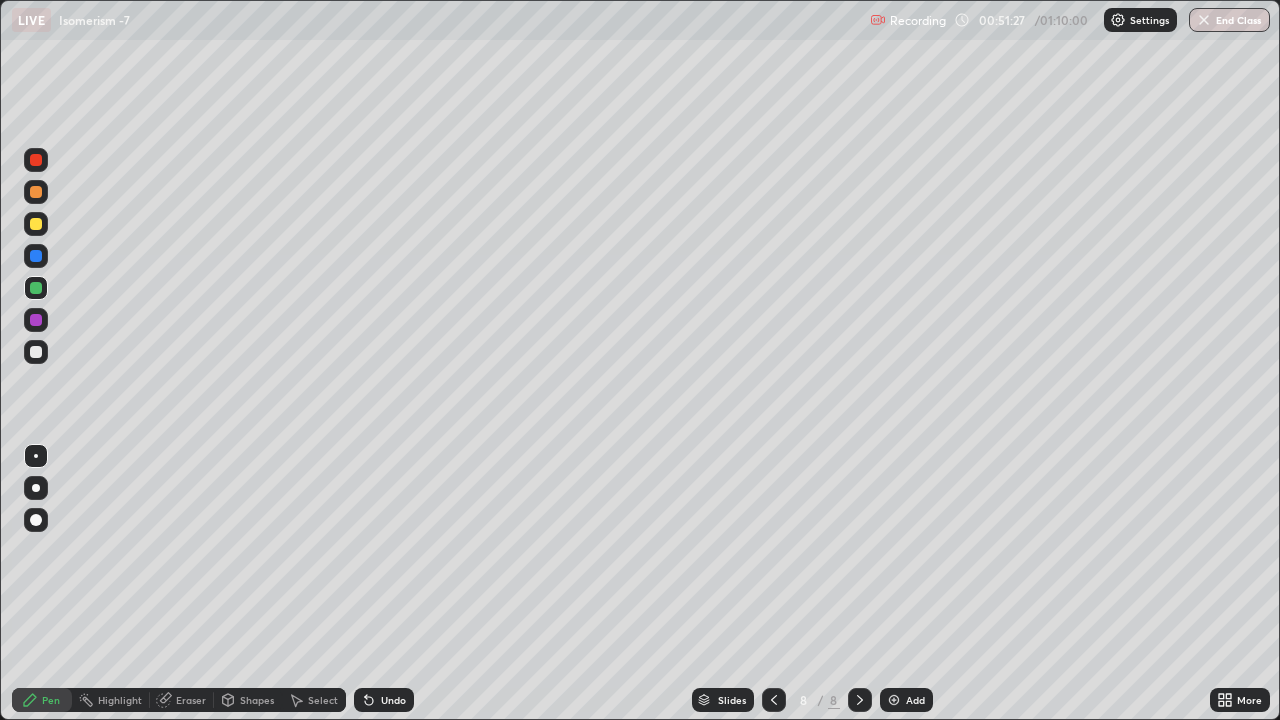 click at bounding box center [36, 488] 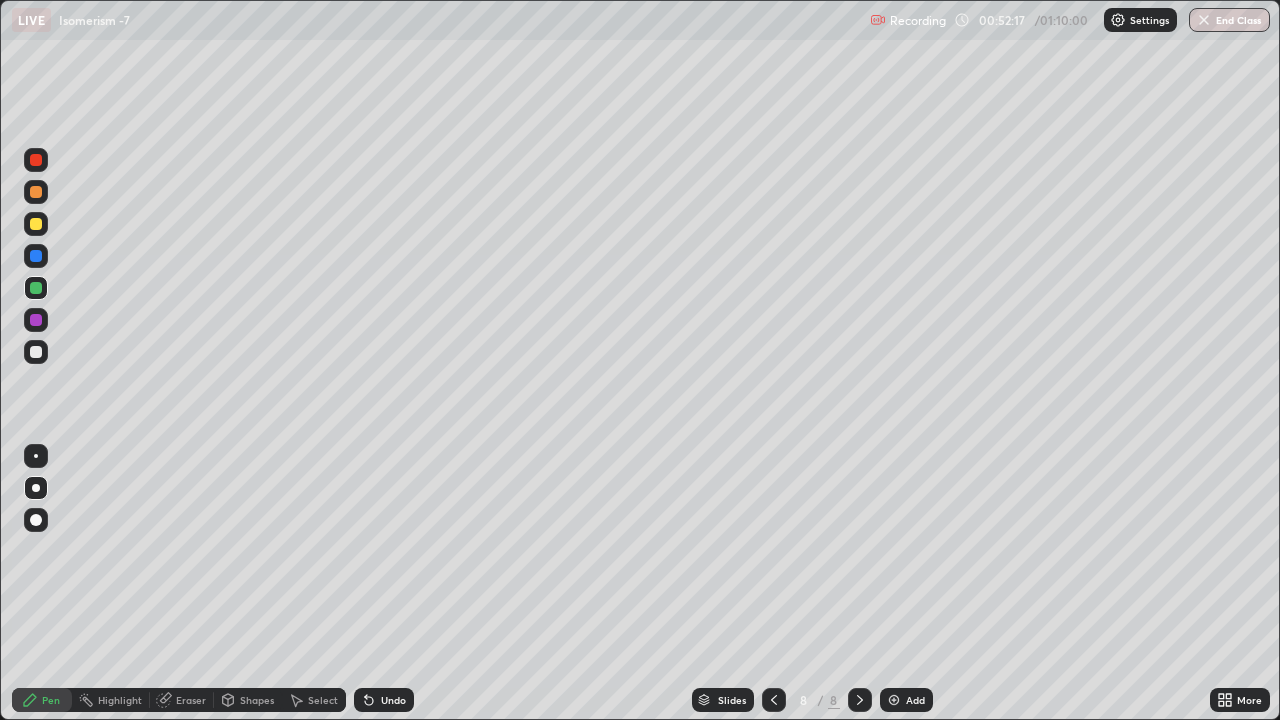 click at bounding box center [36, 352] 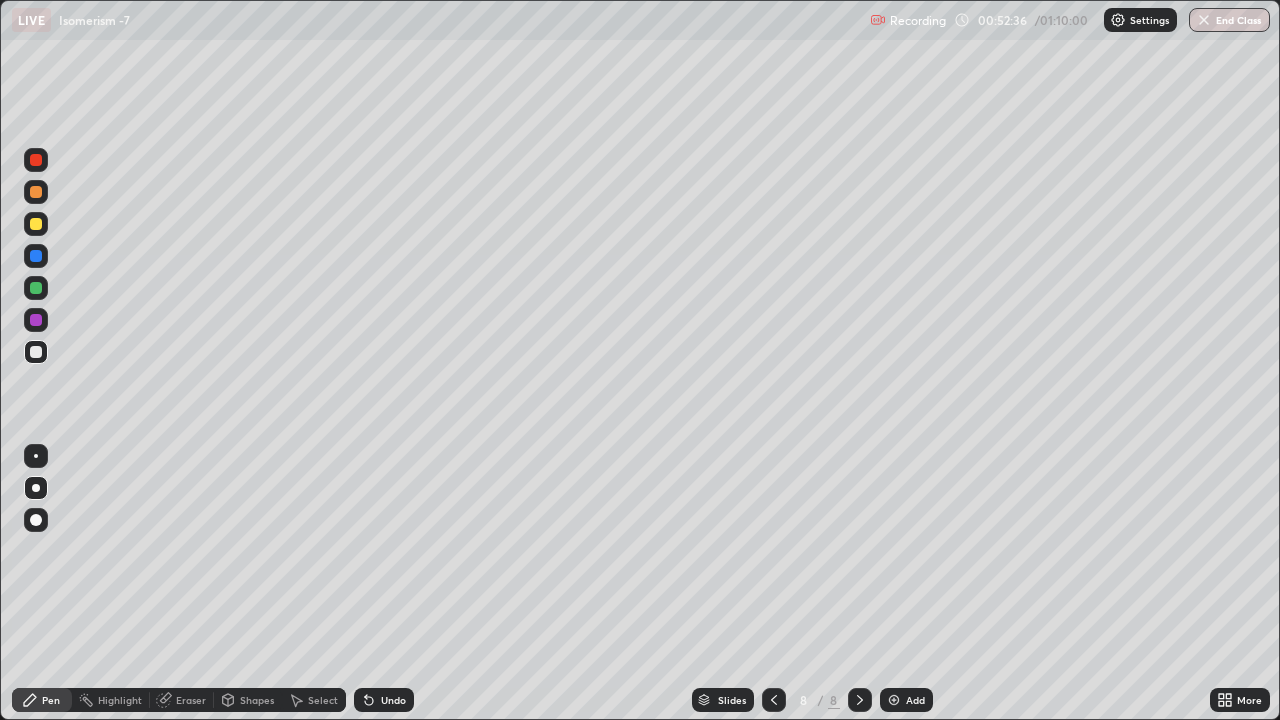 click at bounding box center [774, 700] 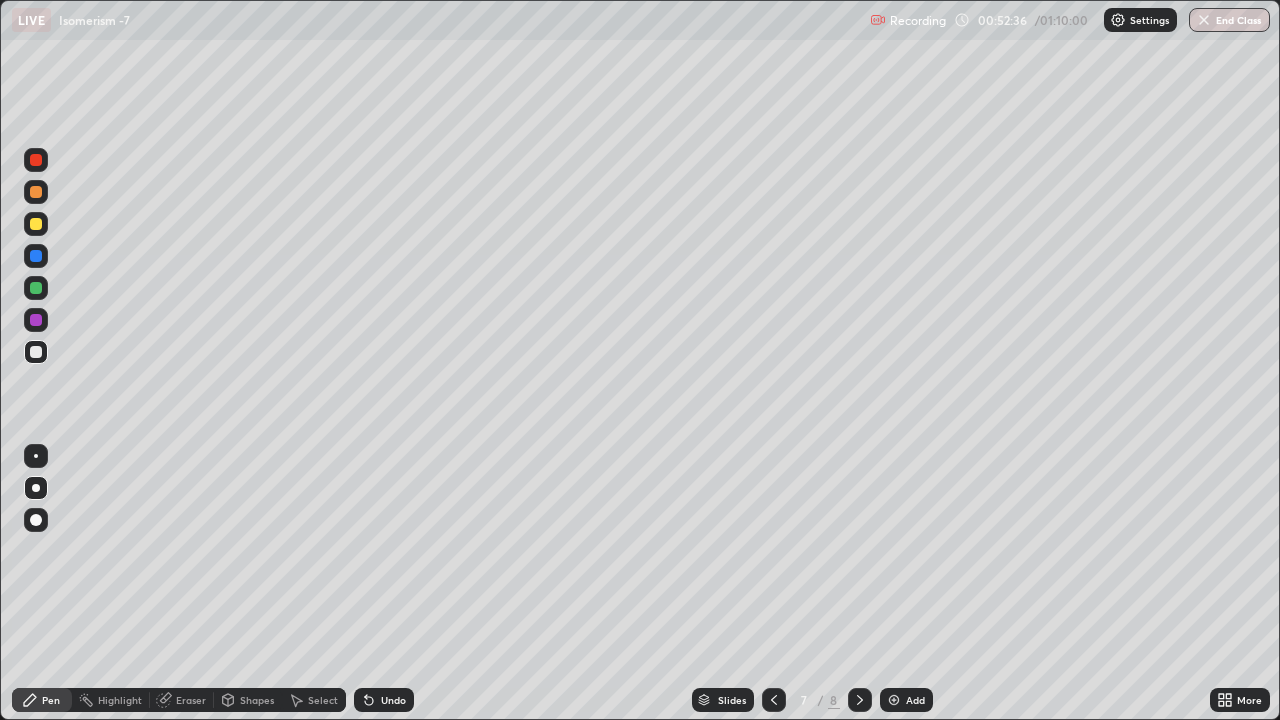 click 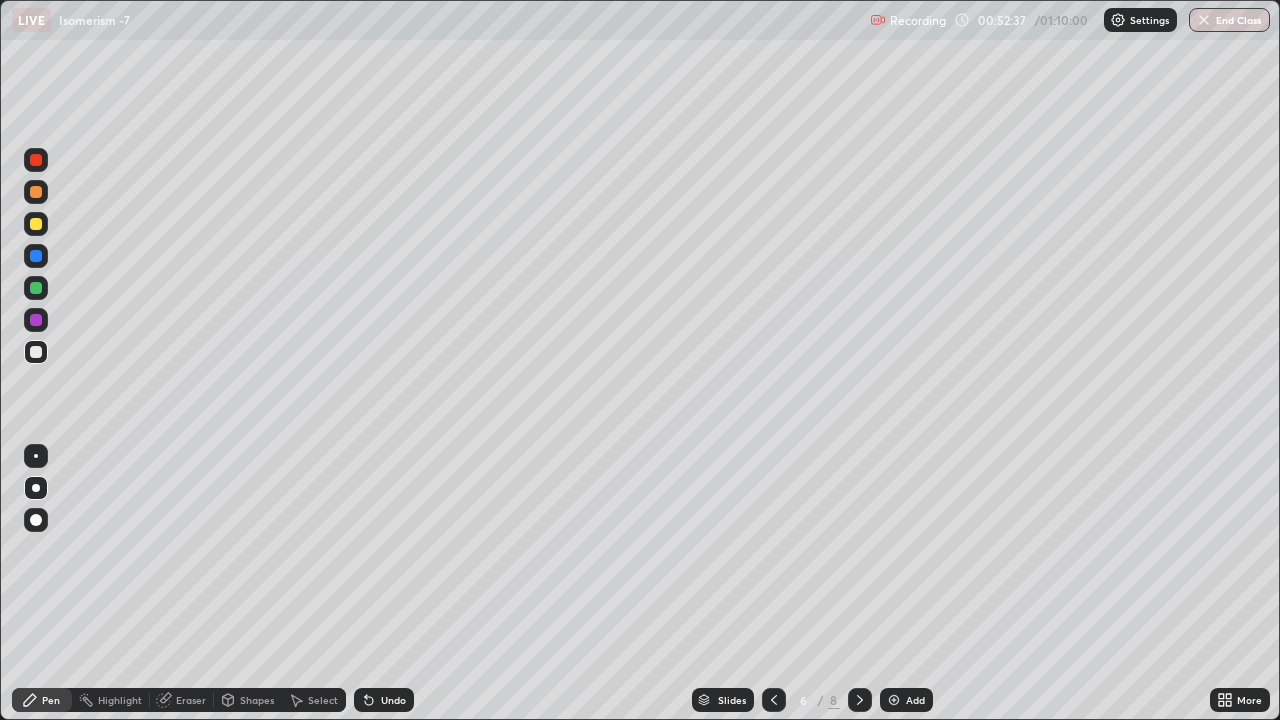 click 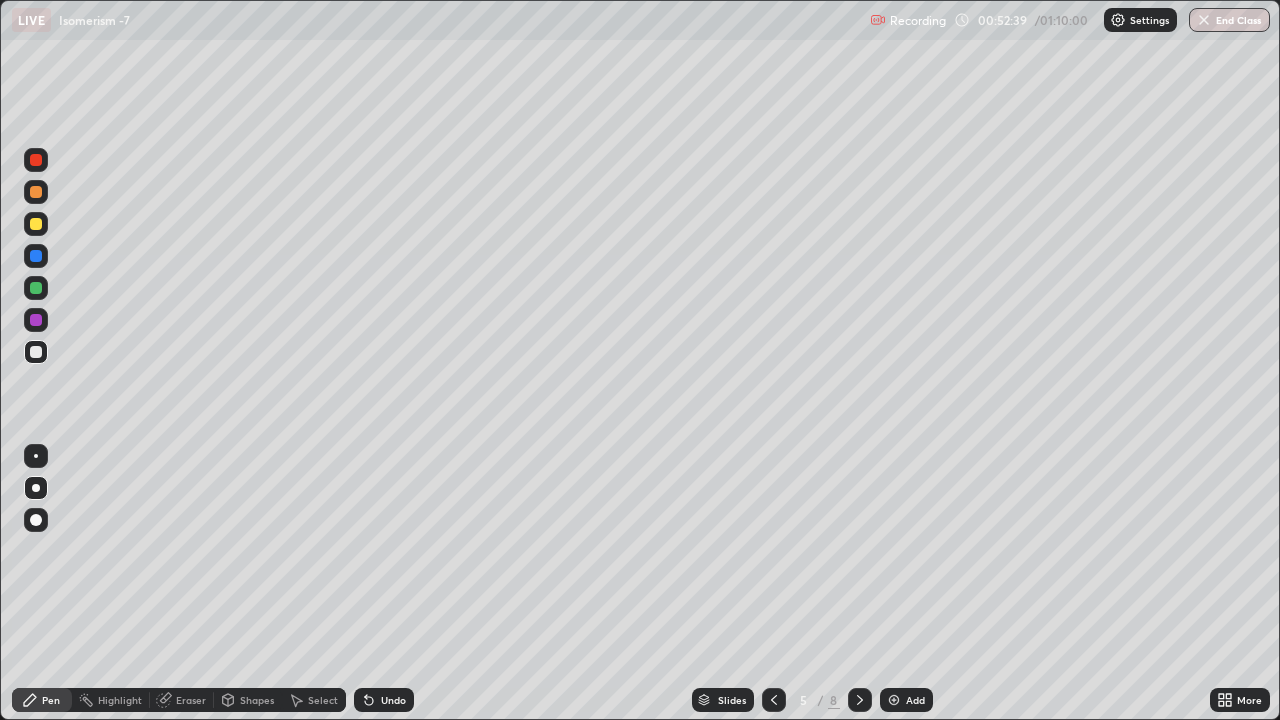 click at bounding box center (774, 700) 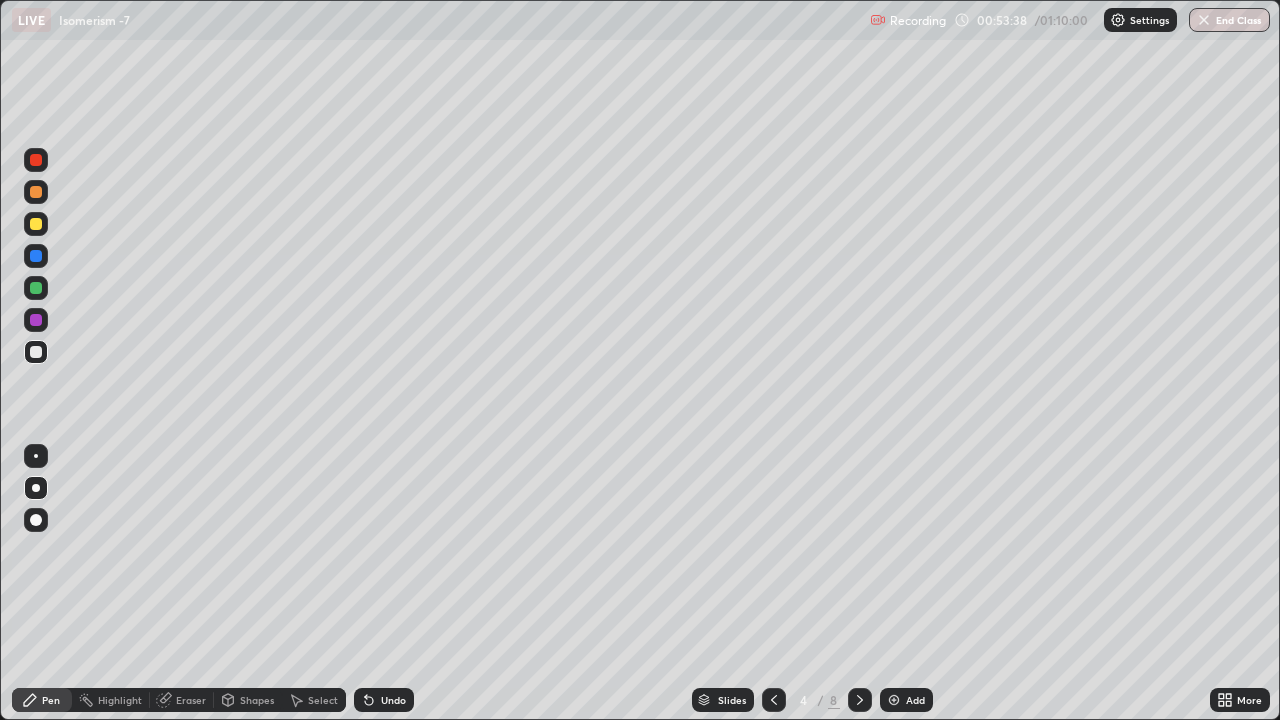 click at bounding box center [894, 700] 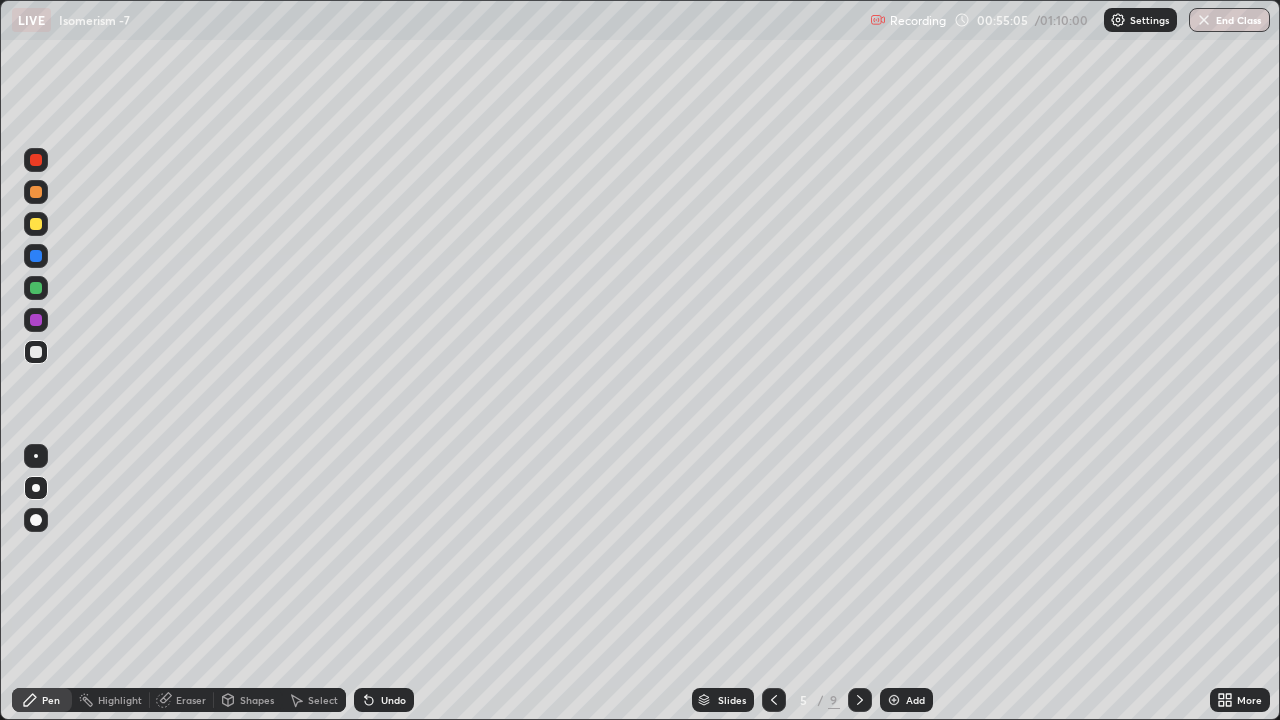 click at bounding box center [36, 224] 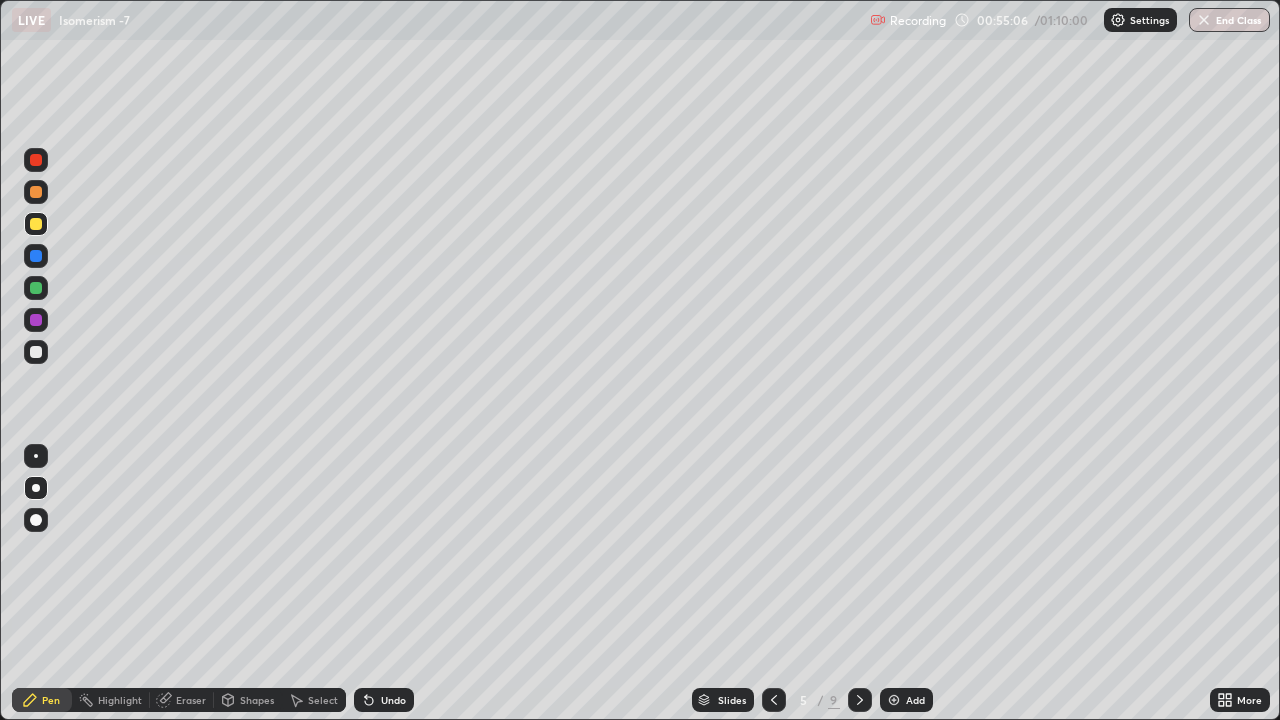click at bounding box center (36, 488) 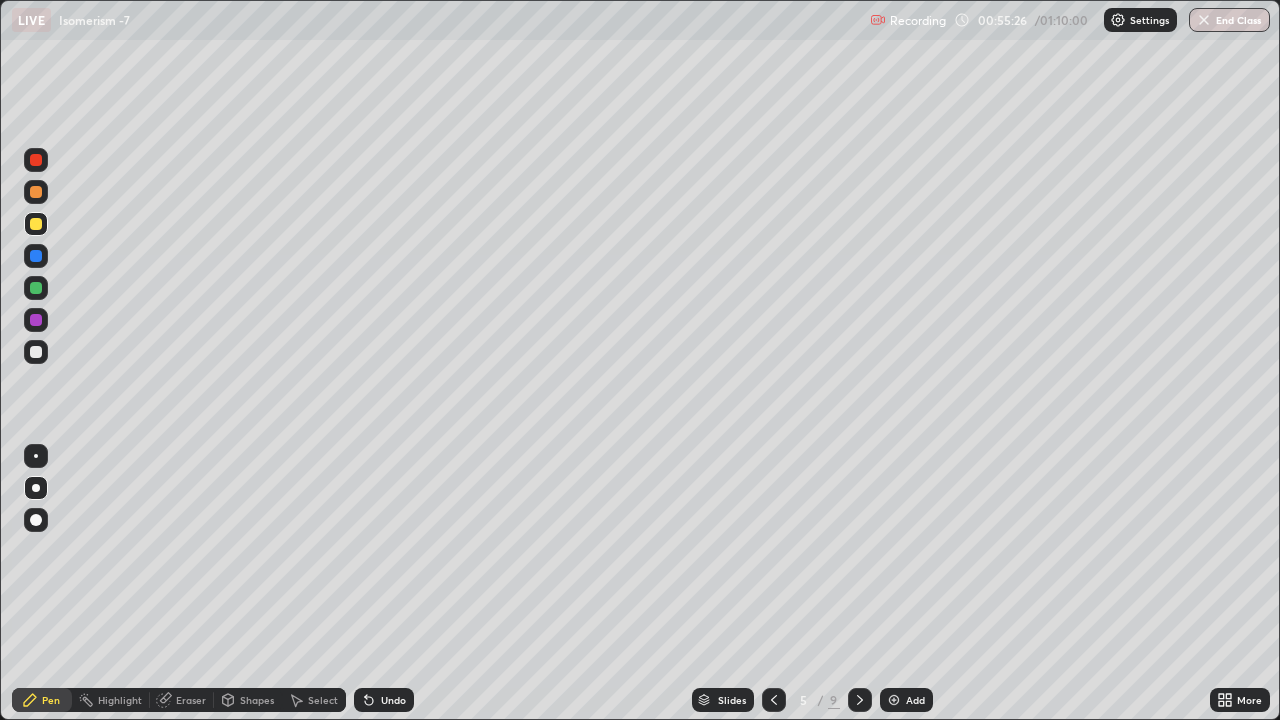 click on "Eraser" at bounding box center (191, 700) 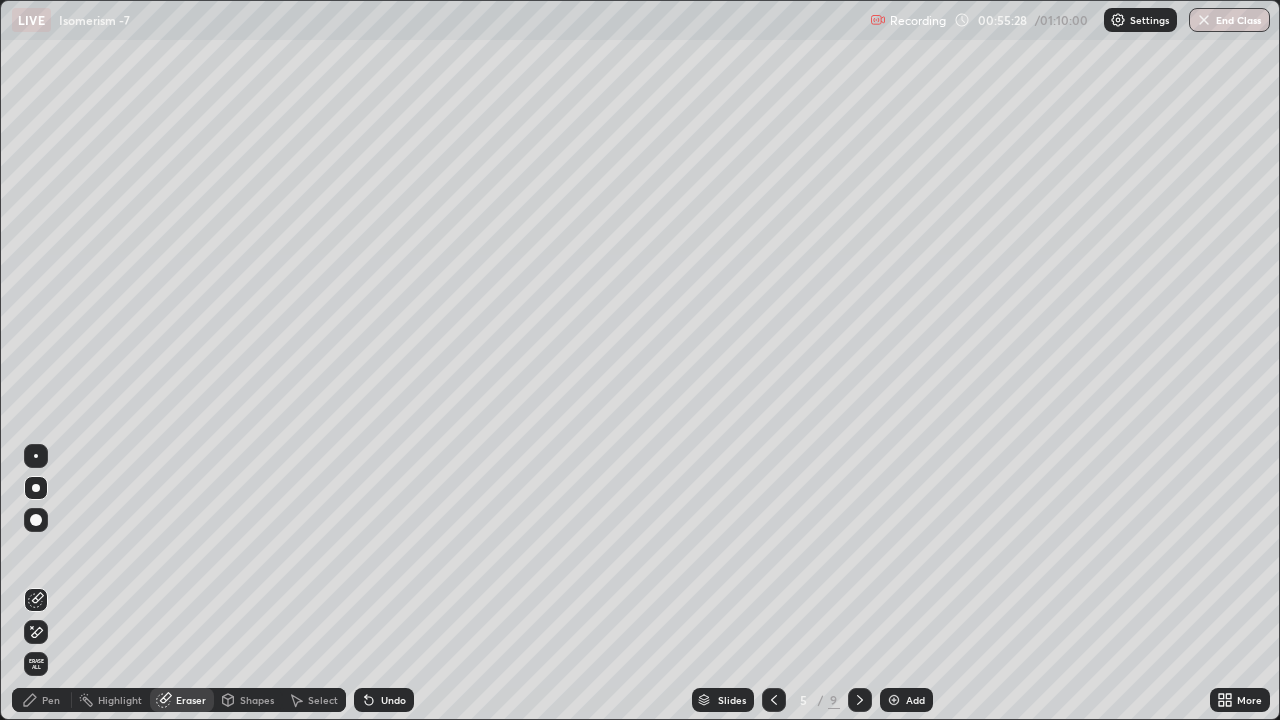 click on "Pen" at bounding box center (51, 700) 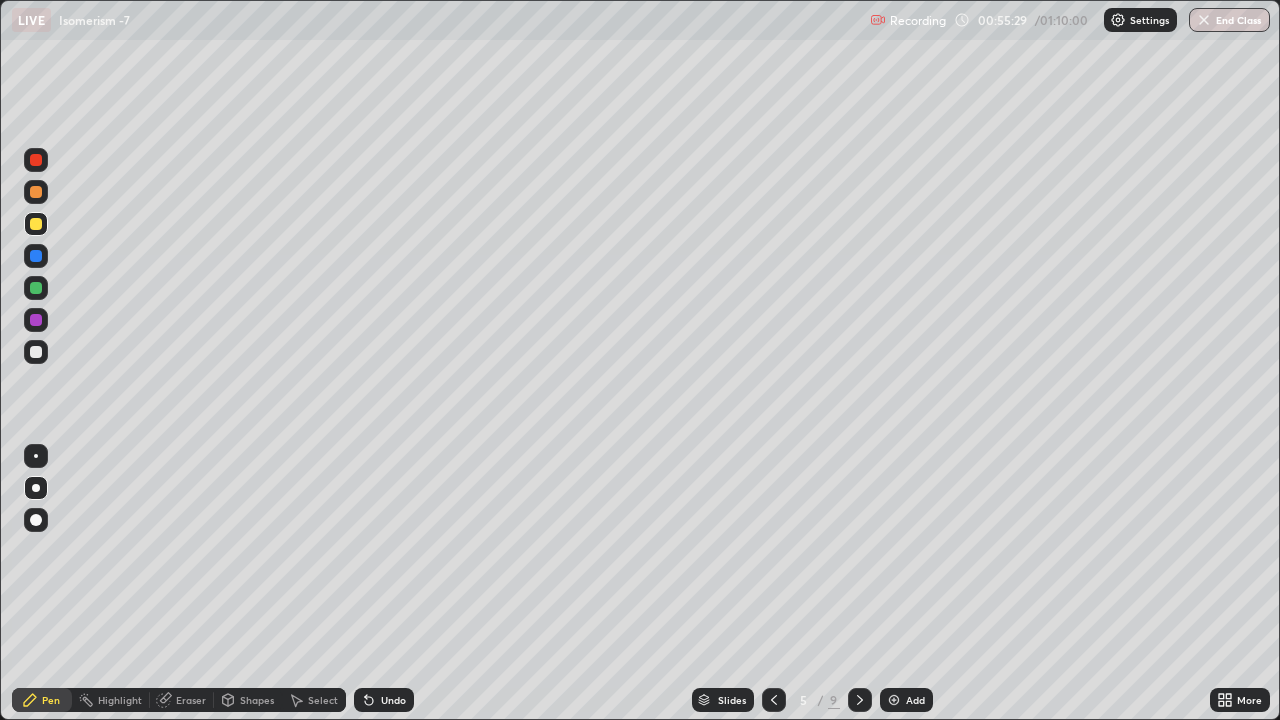 click on "Highlight" at bounding box center [120, 700] 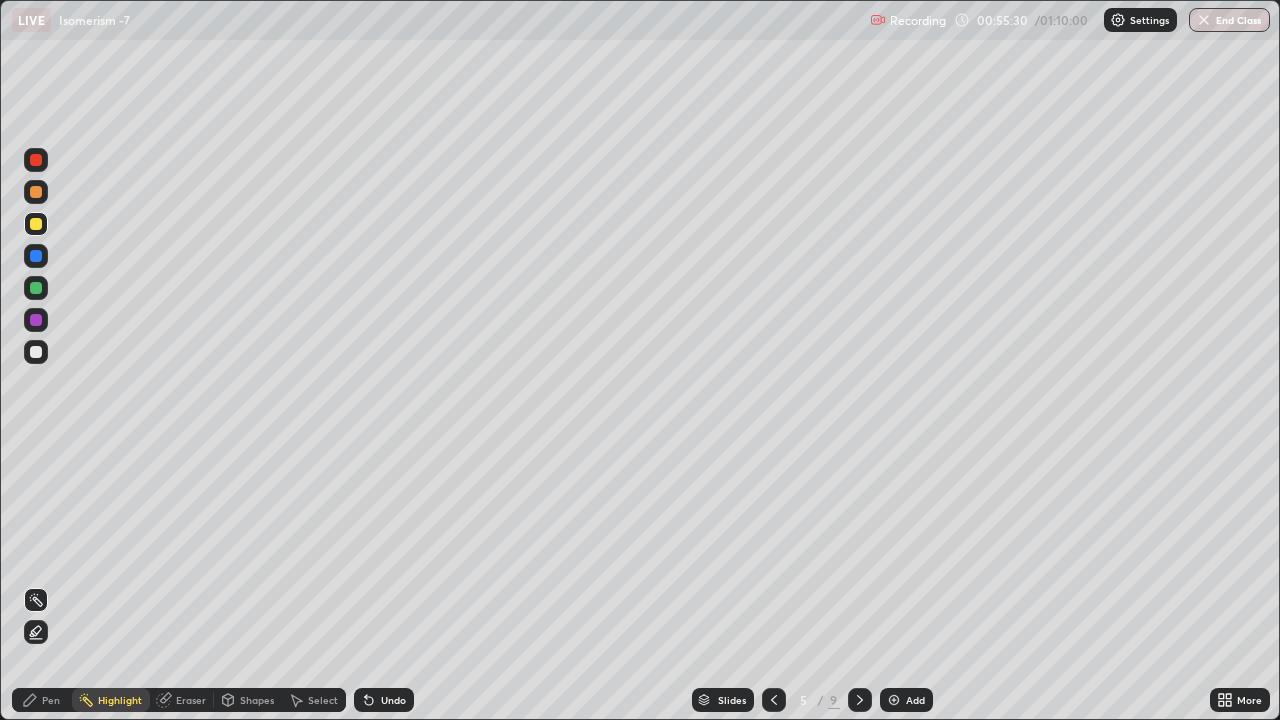 click at bounding box center (36, 160) 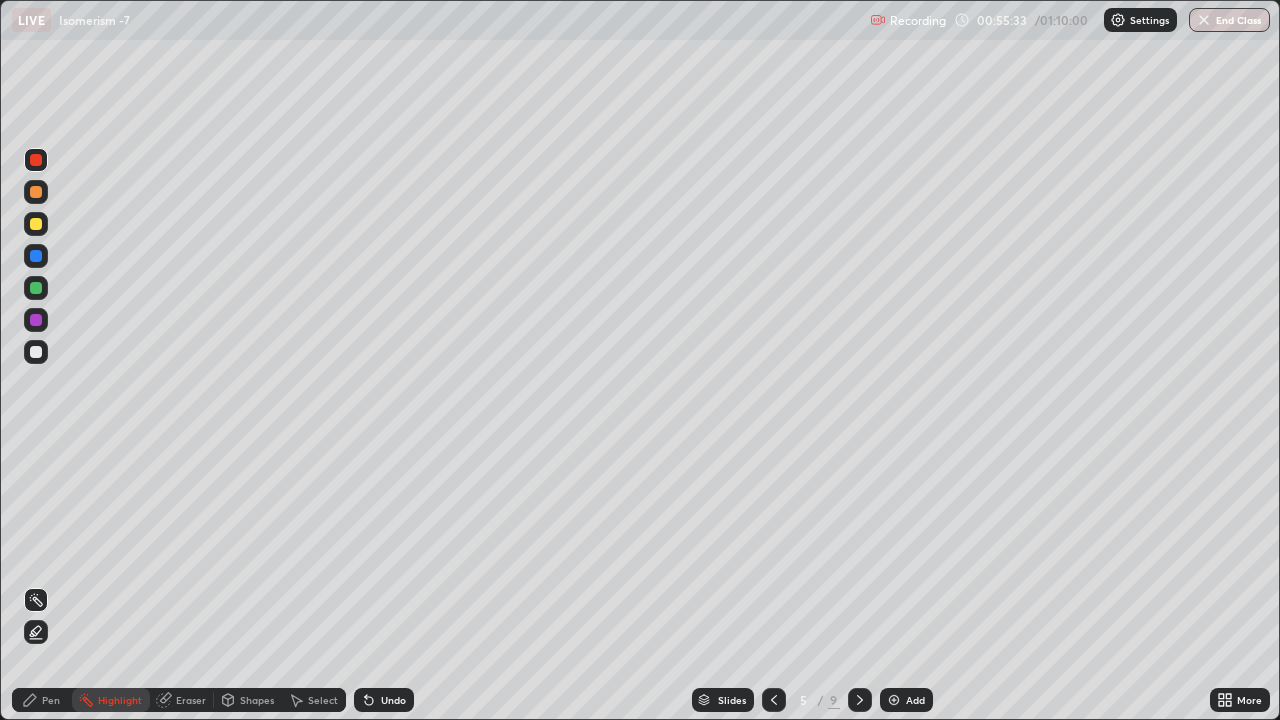 click on "Pen" at bounding box center [51, 700] 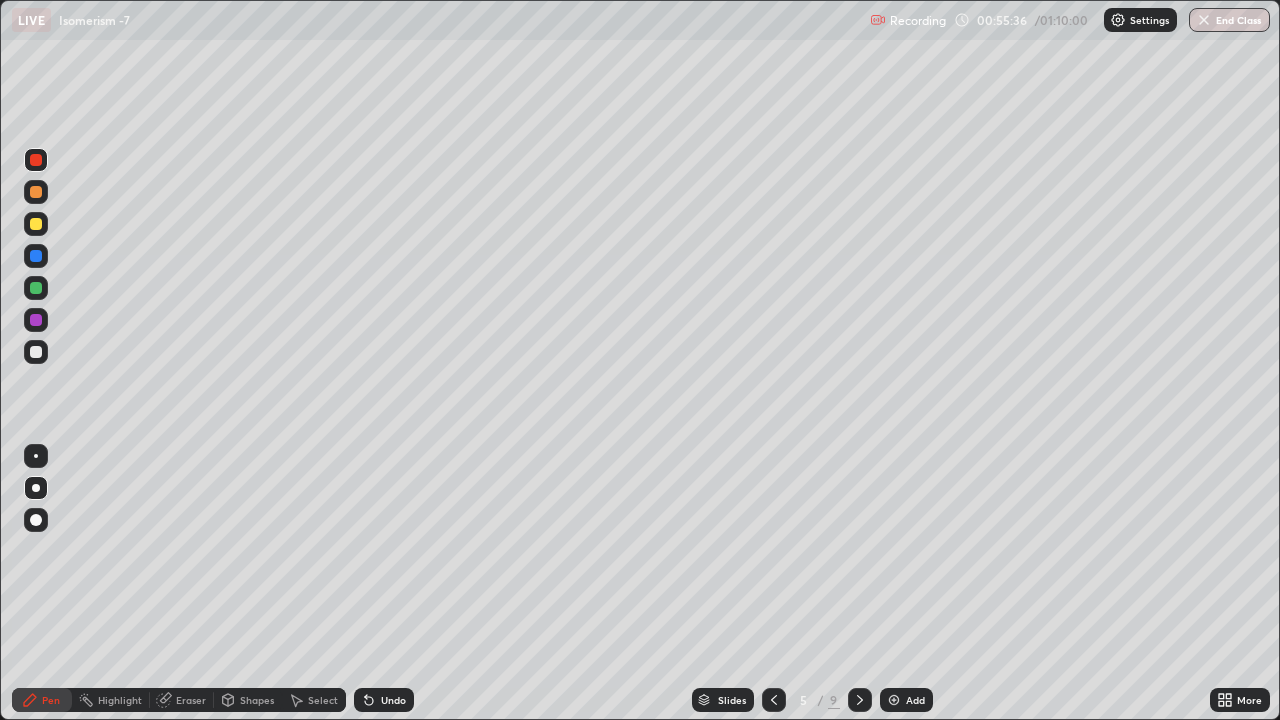 click at bounding box center [36, 352] 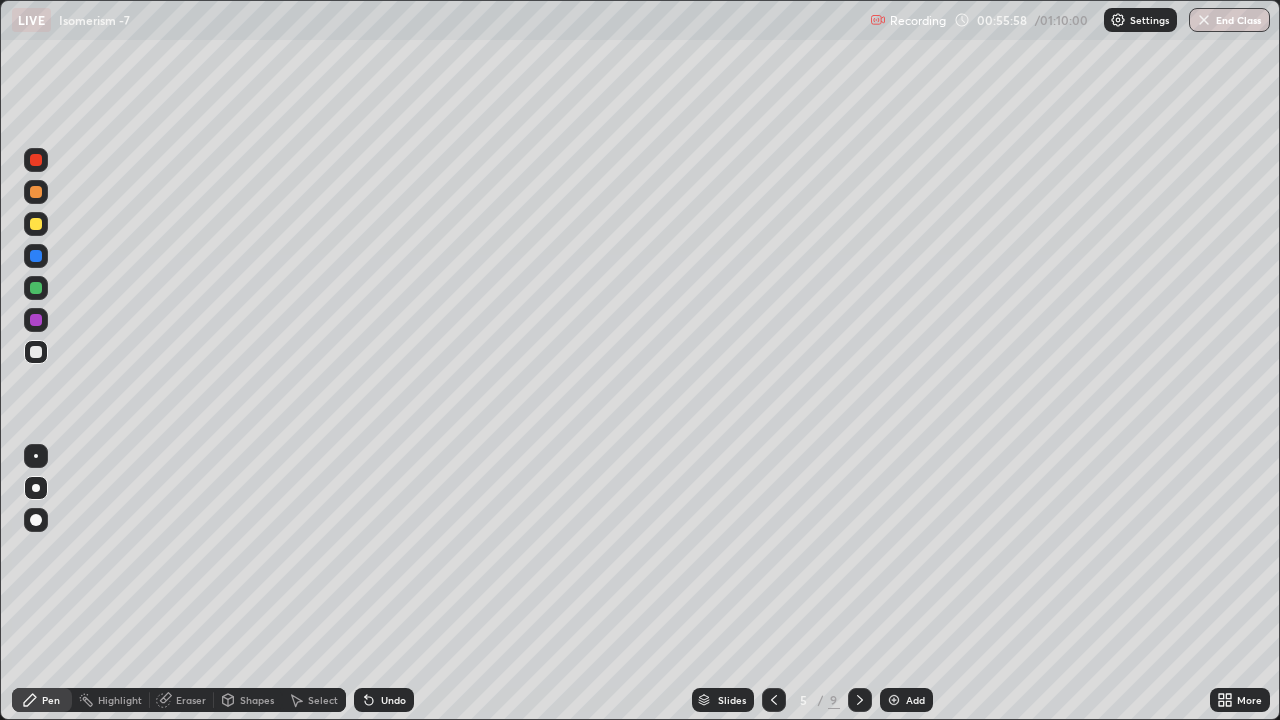 click at bounding box center (36, 160) 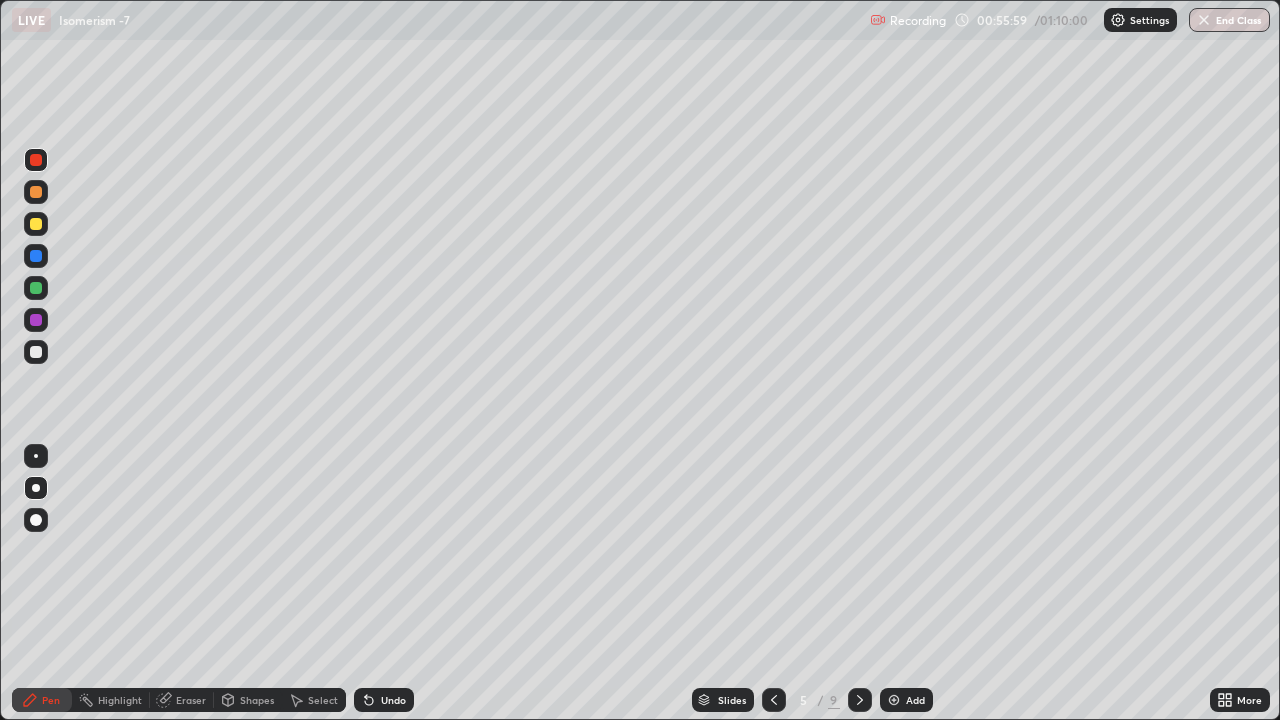 click on "Highlight" at bounding box center (120, 700) 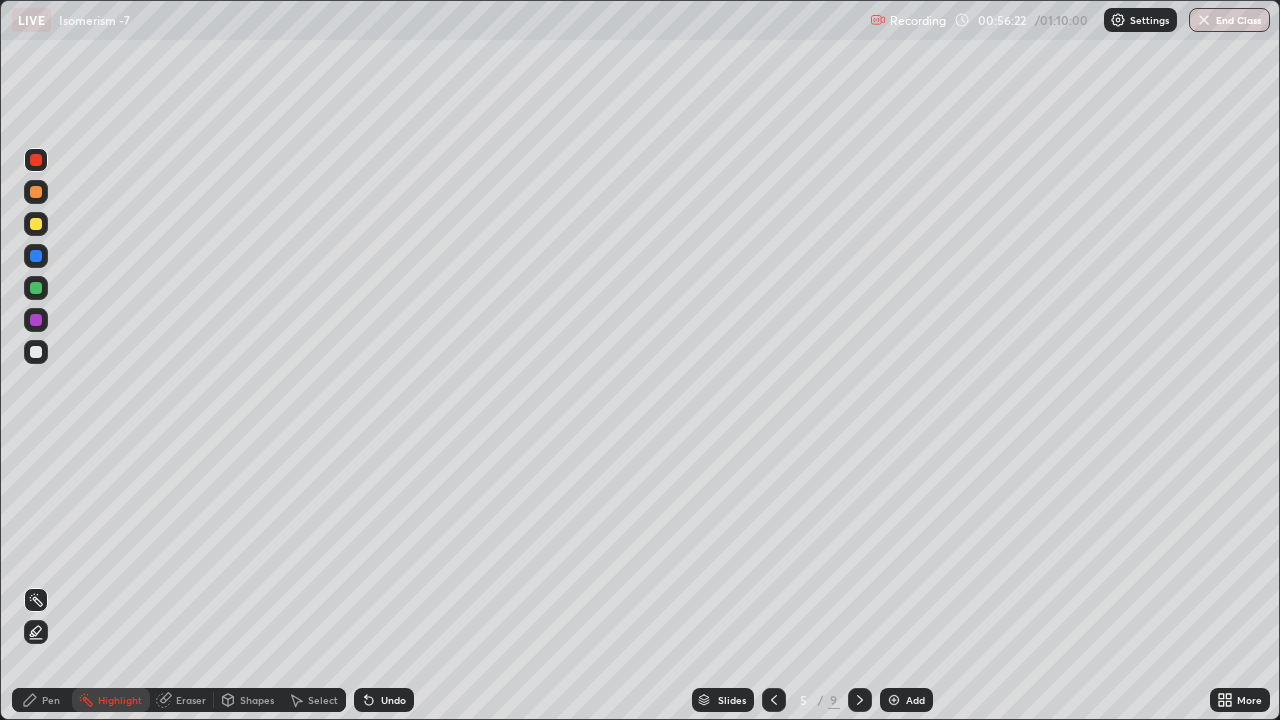 click 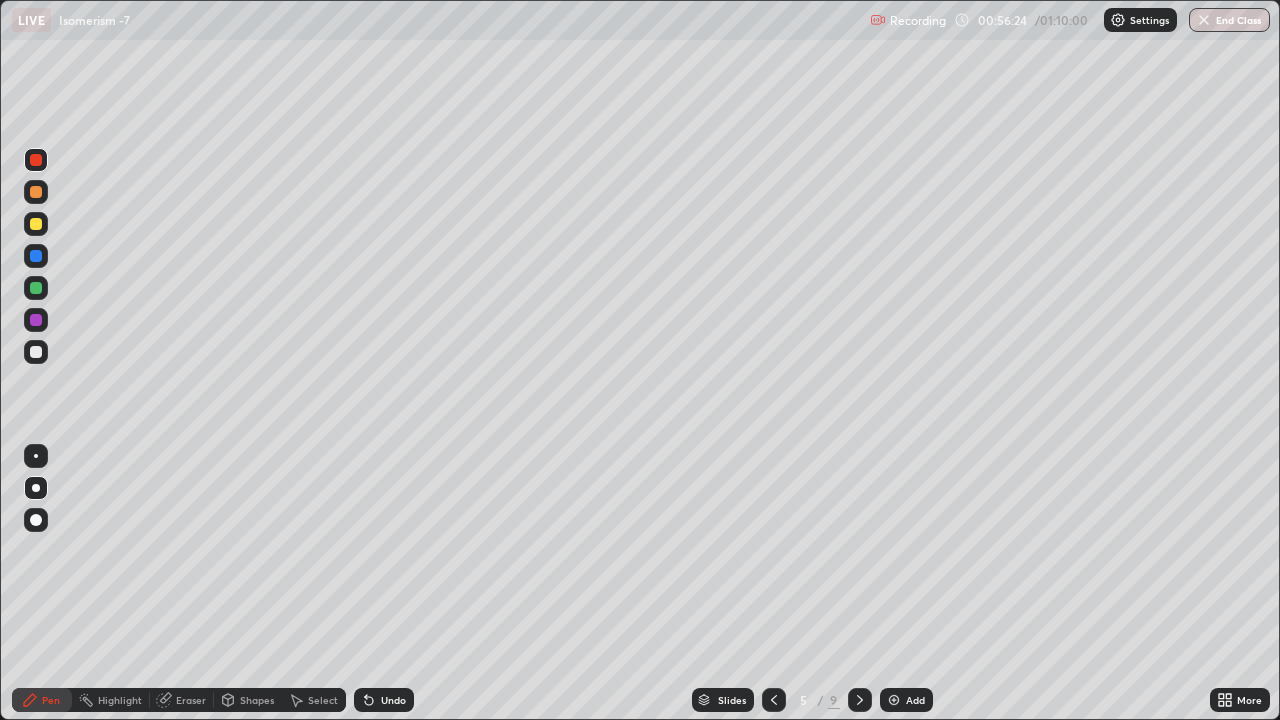 click at bounding box center (36, 192) 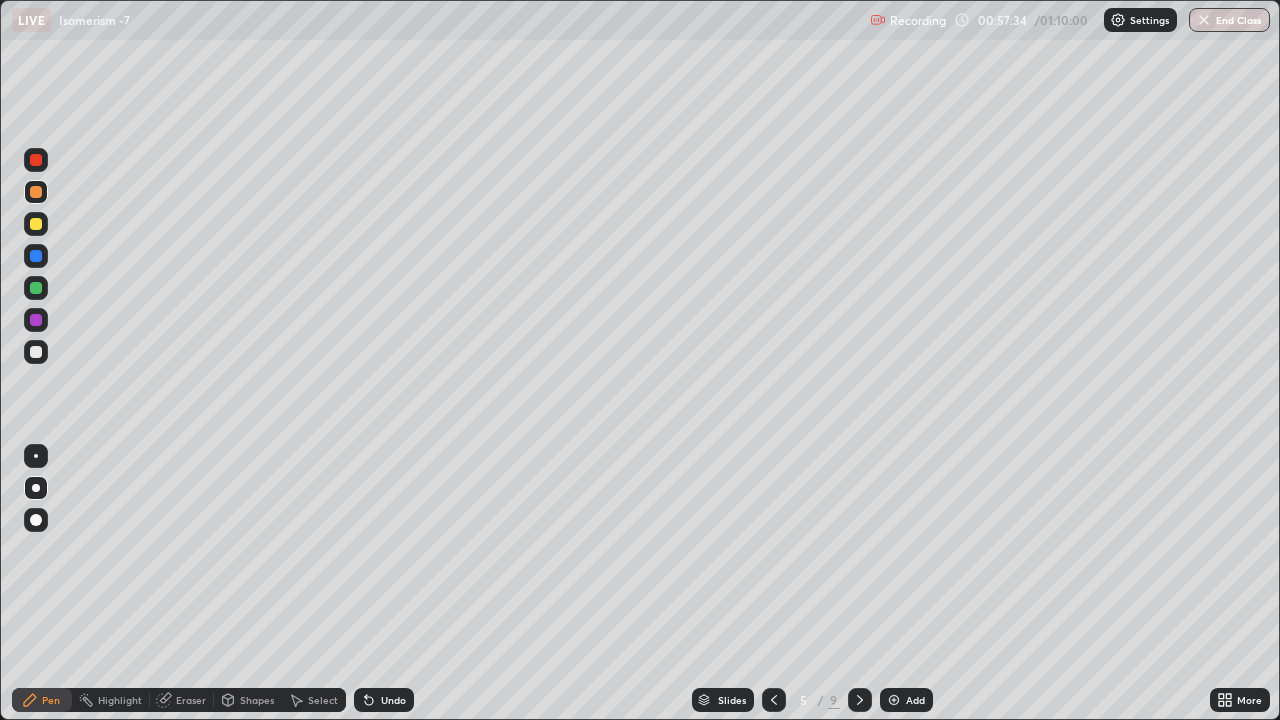 click on "Eraser" at bounding box center (191, 700) 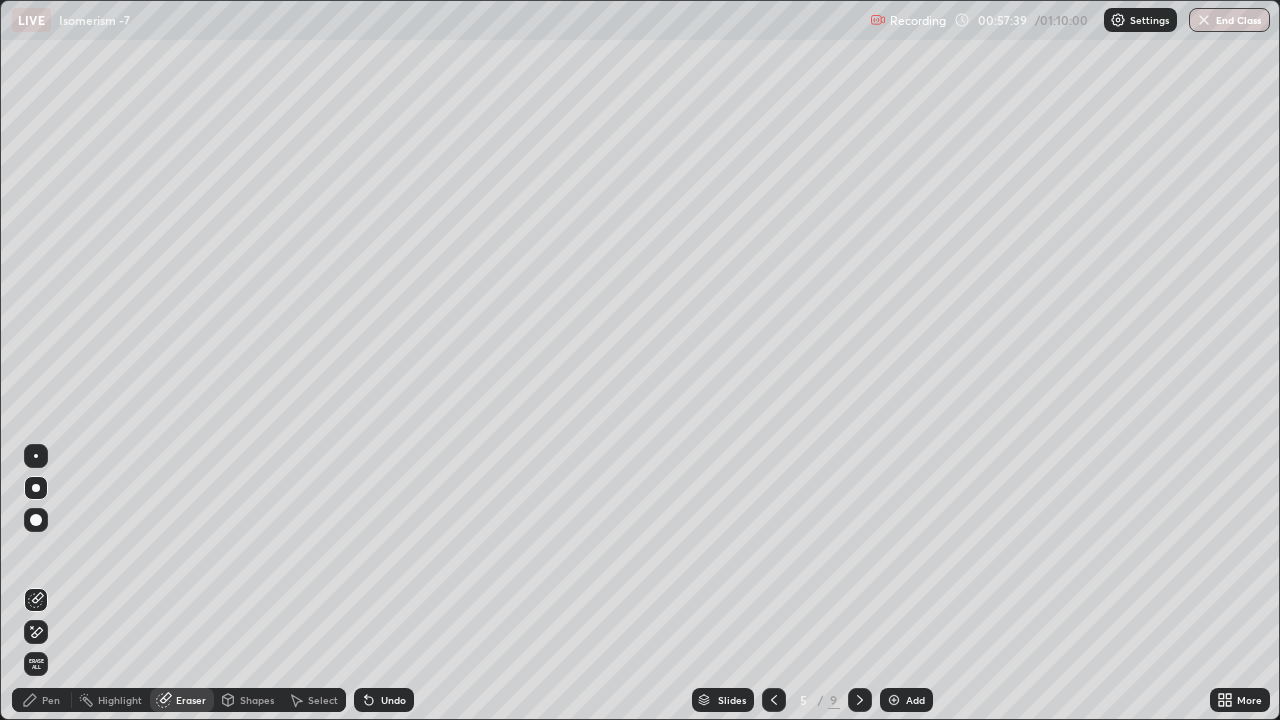 click on "Pen" at bounding box center (42, 700) 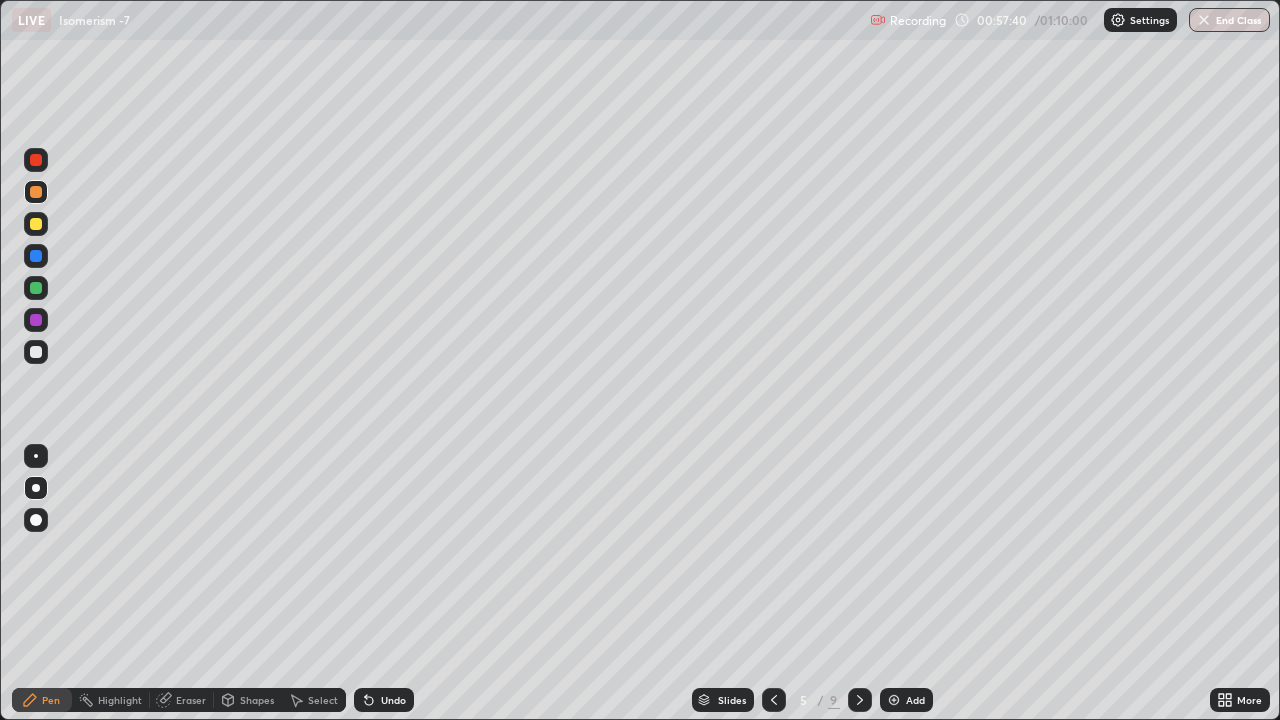 click at bounding box center [36, 352] 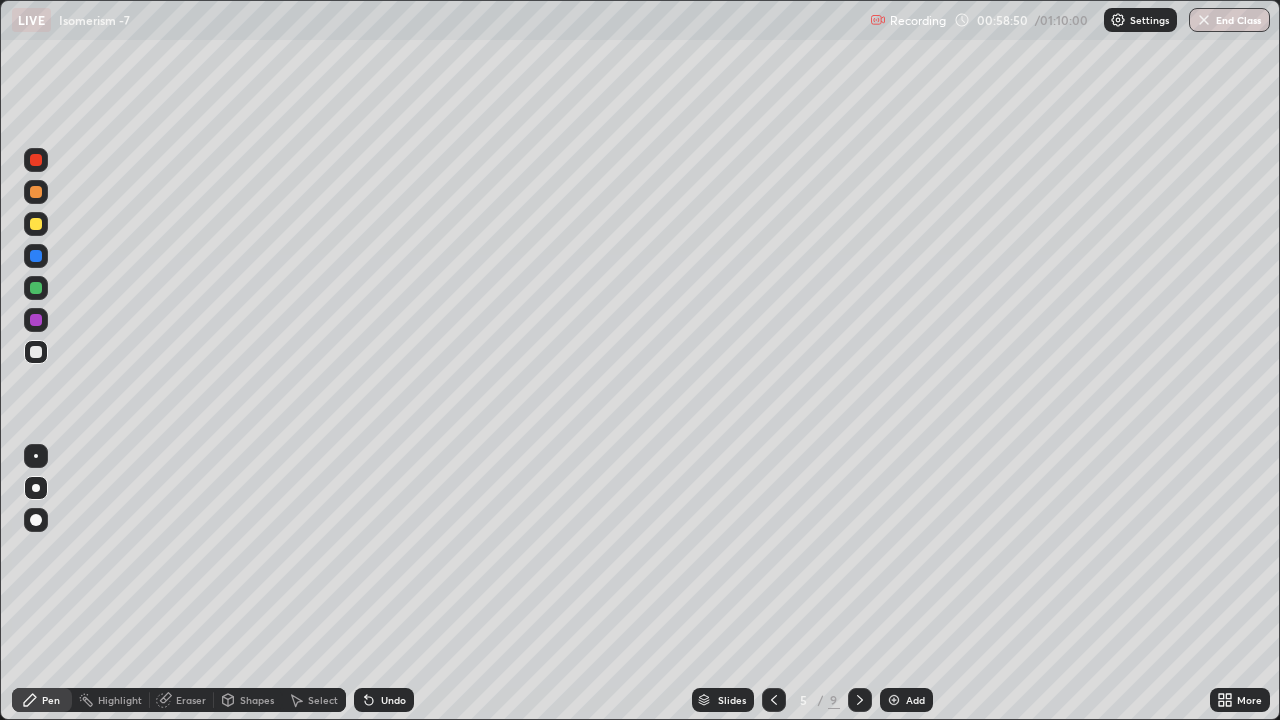 click on "End Class" at bounding box center [1229, 20] 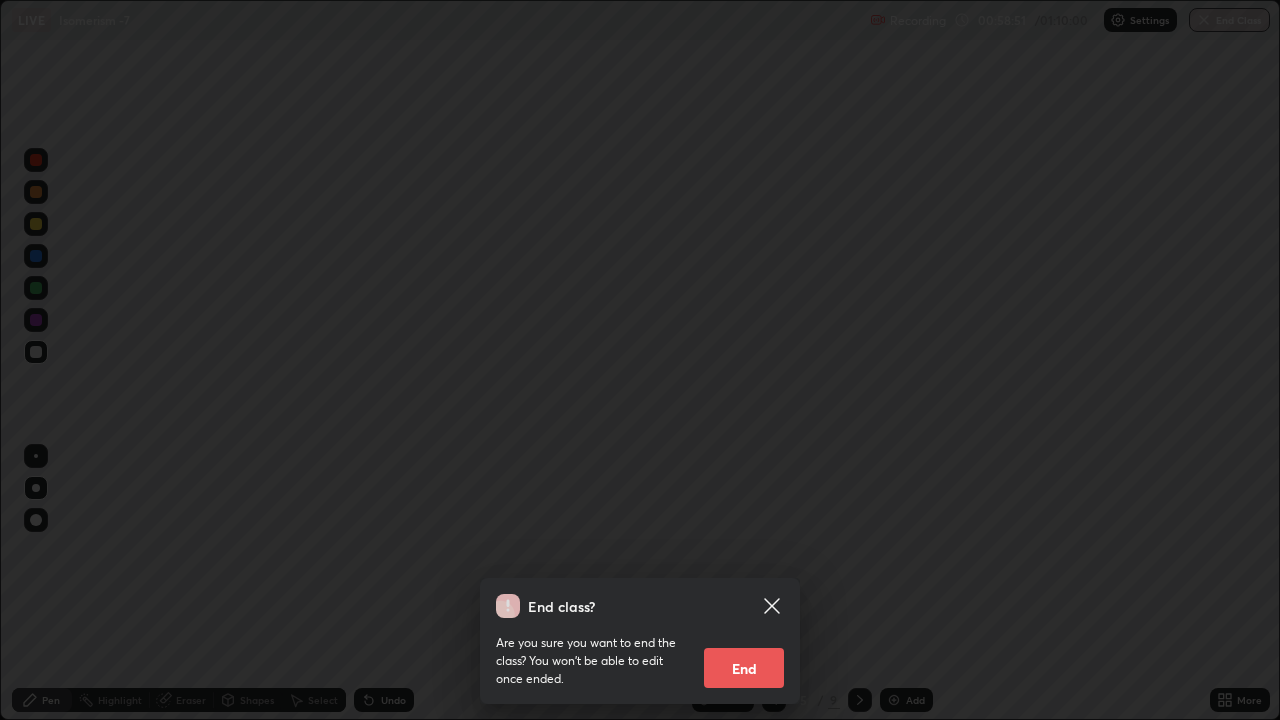 click on "End" at bounding box center (744, 668) 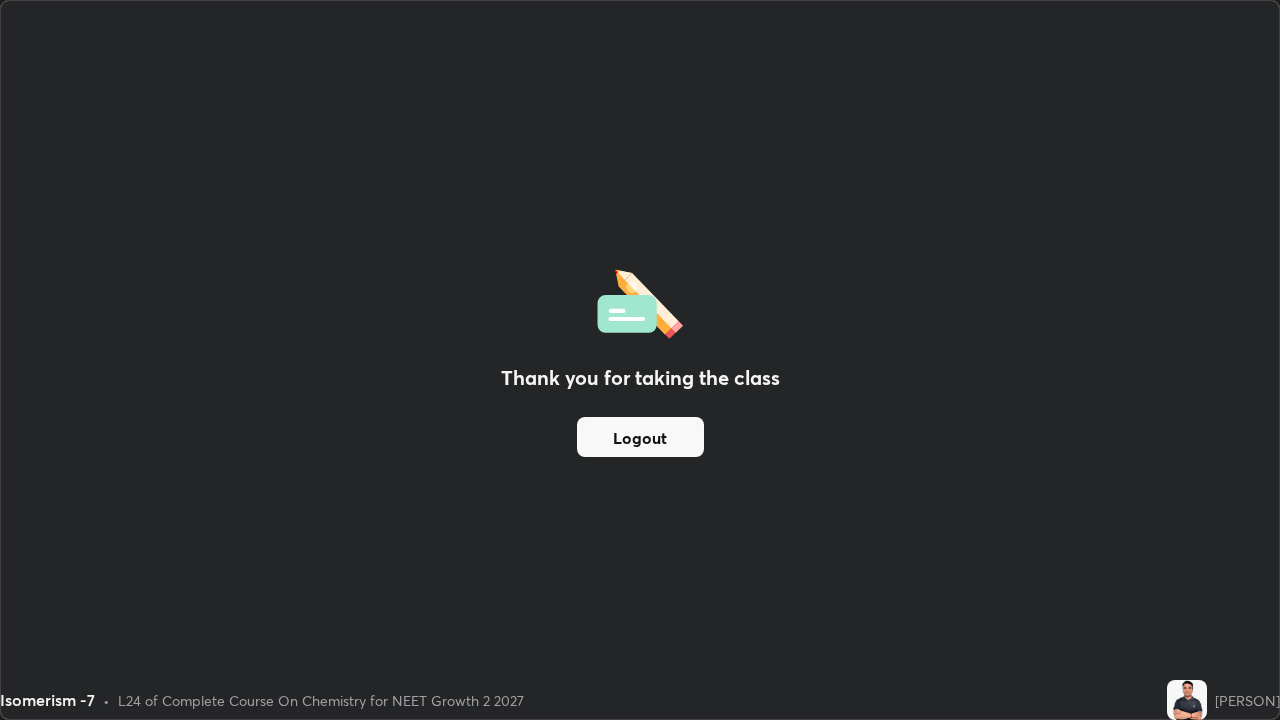 click on "Logout" at bounding box center (640, 437) 